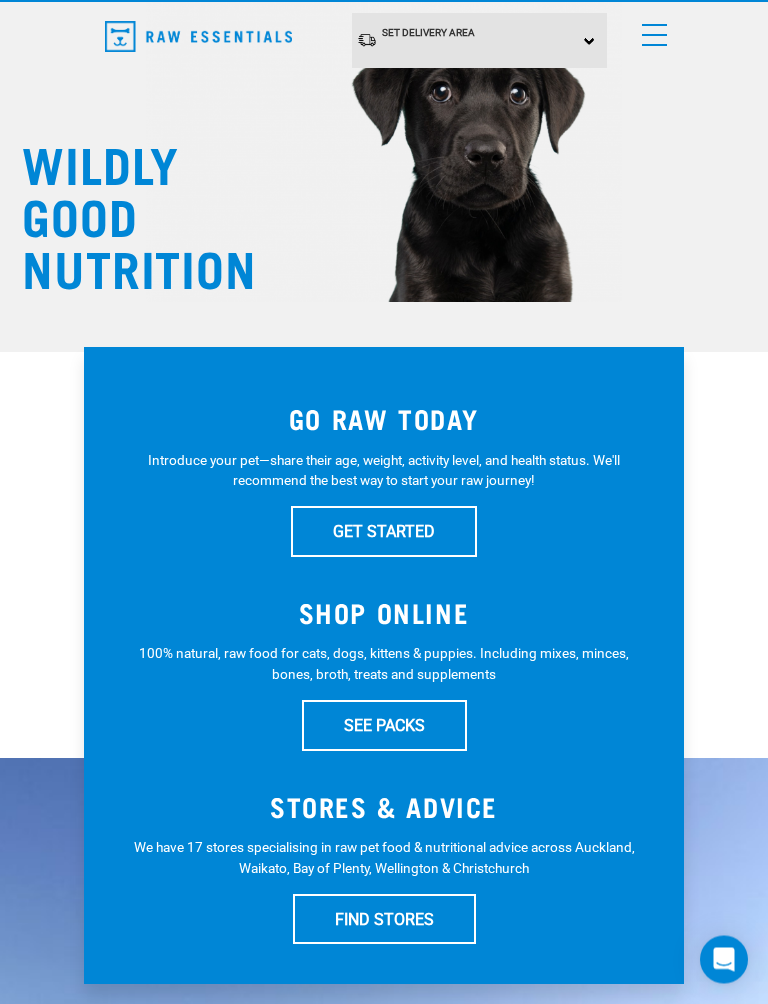 scroll, scrollTop: 48, scrollLeft: 0, axis: vertical 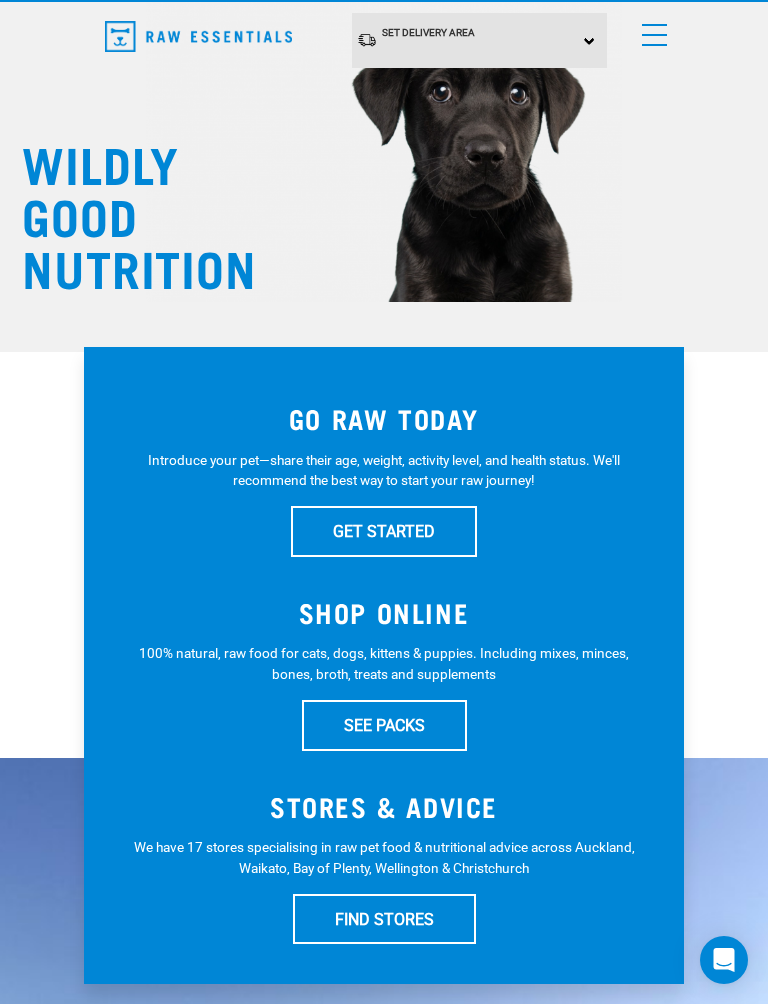 click on "SEE PACKS" at bounding box center [384, 725] 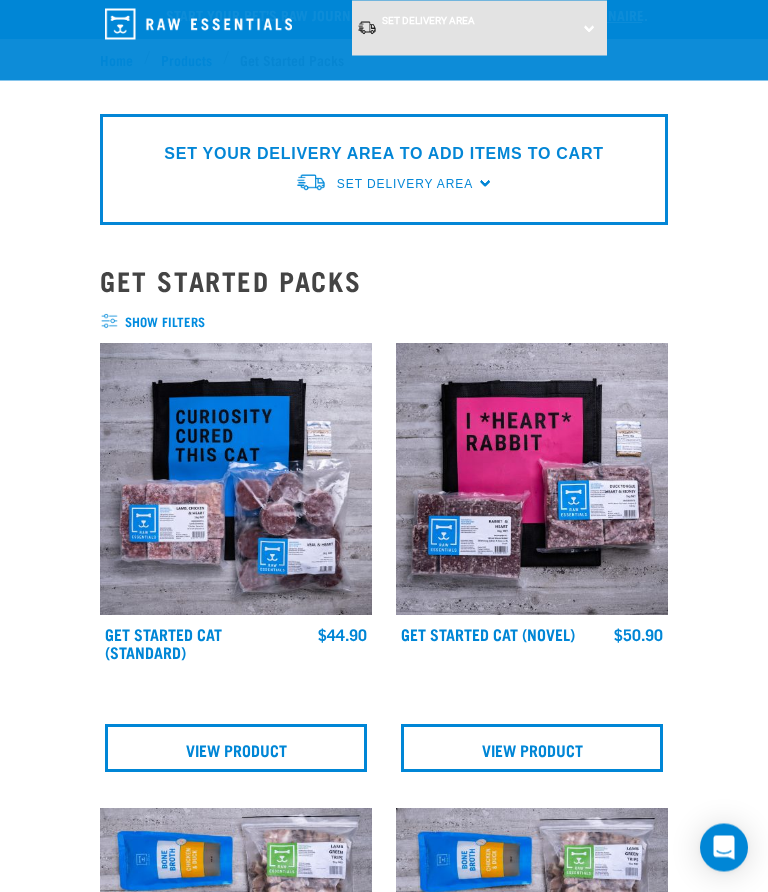 scroll, scrollTop: 0, scrollLeft: 0, axis: both 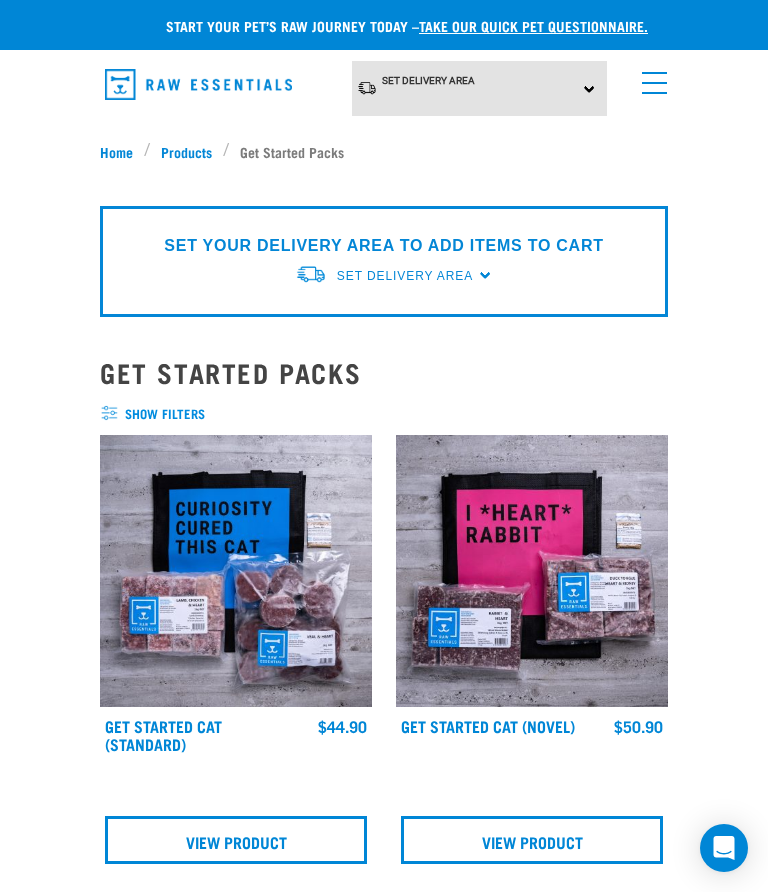 click on "Set Delivery Area
North Island
South Island" at bounding box center [480, 88] 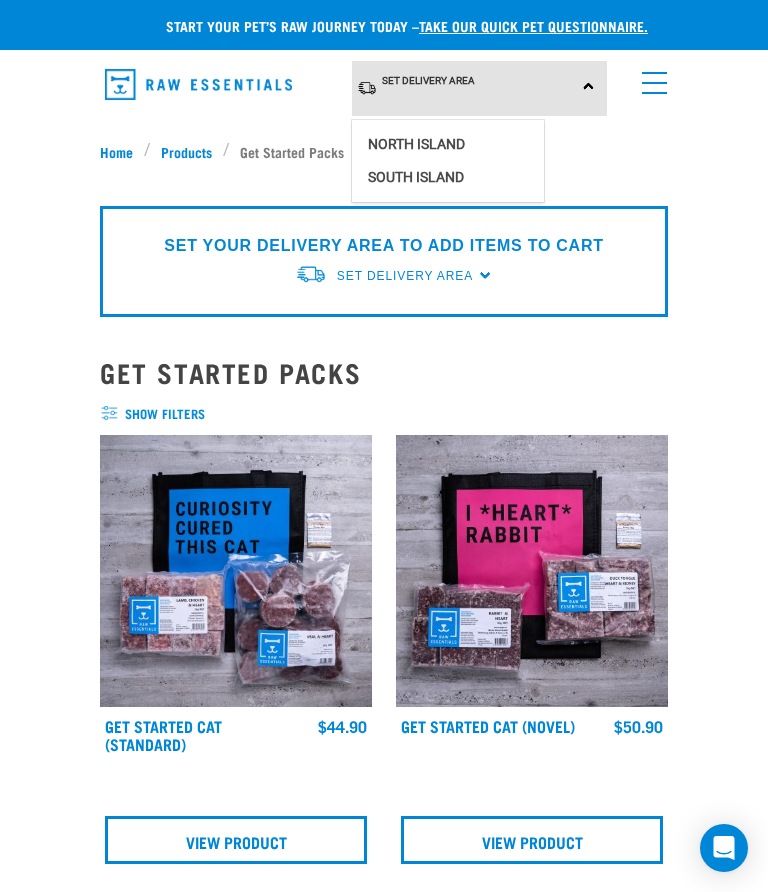 click on "North Island" at bounding box center [448, 144] 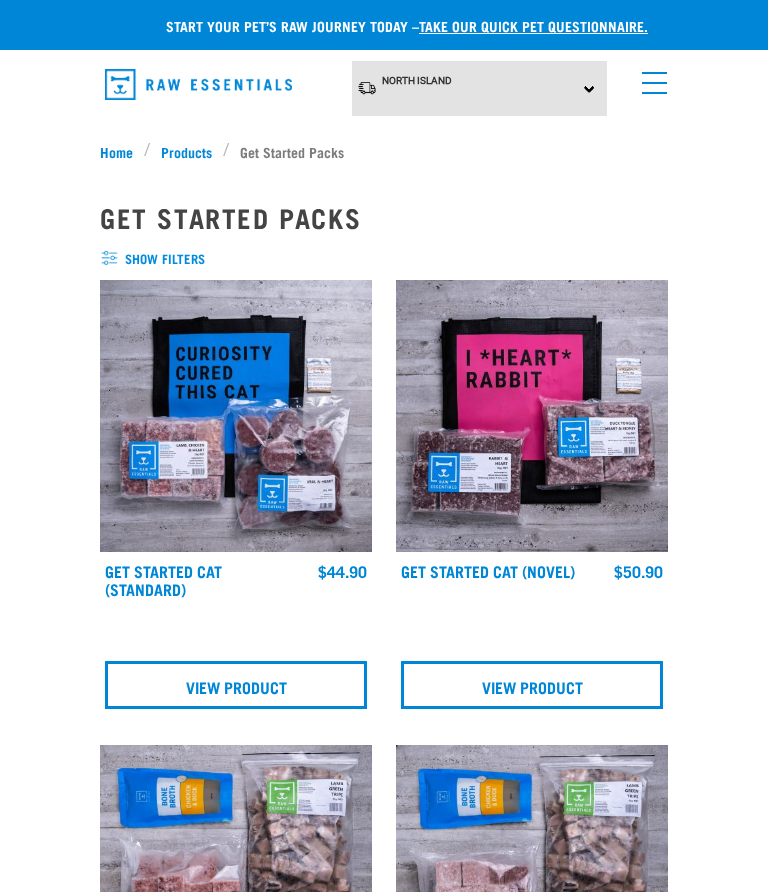 scroll, scrollTop: 0, scrollLeft: 0, axis: both 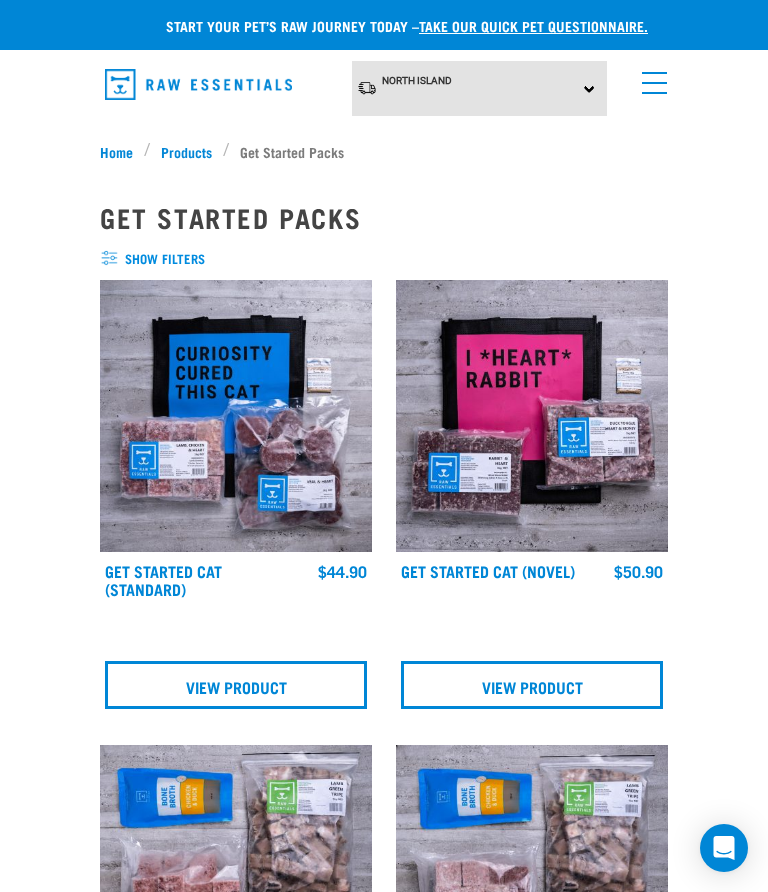 click at bounding box center (654, 83) 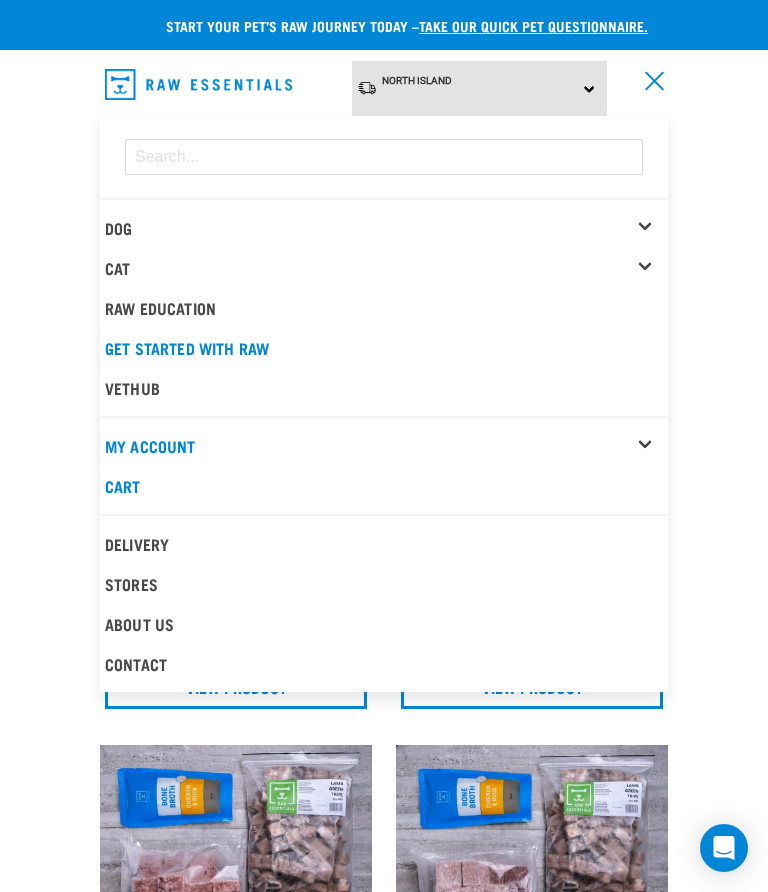 click on "Dog" at bounding box center [386, 228] 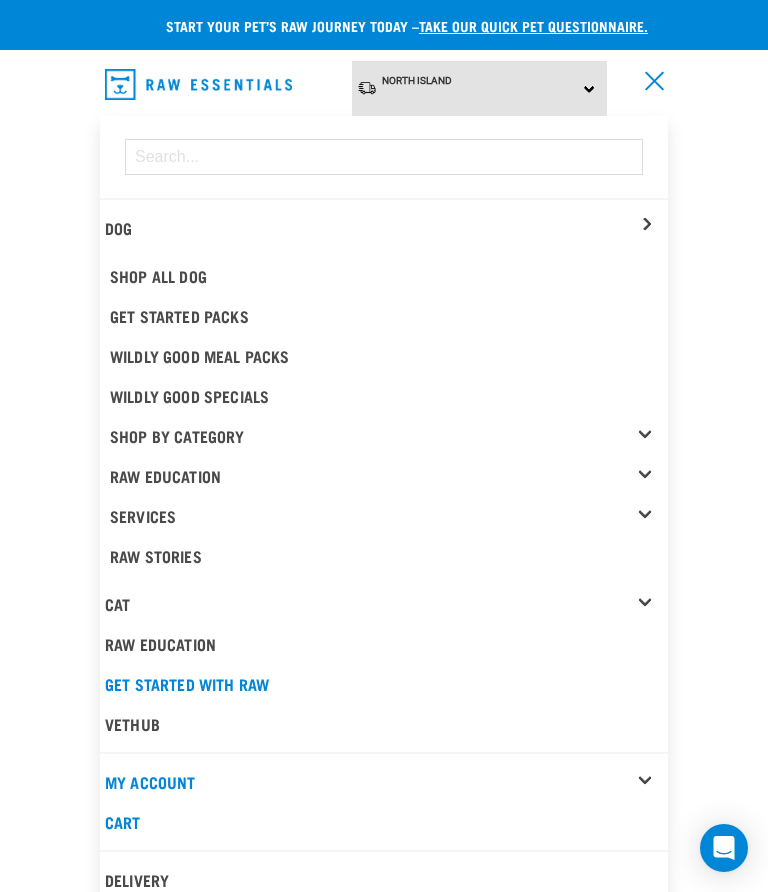 click on "Shop All Dog" at bounding box center [386, 276] 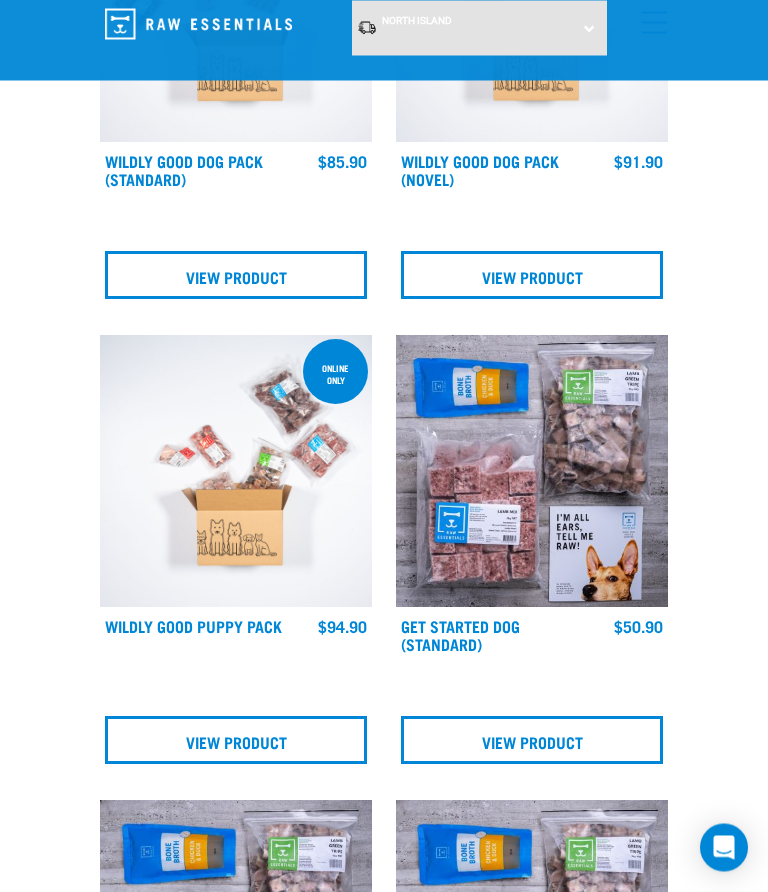 scroll, scrollTop: 0, scrollLeft: 0, axis: both 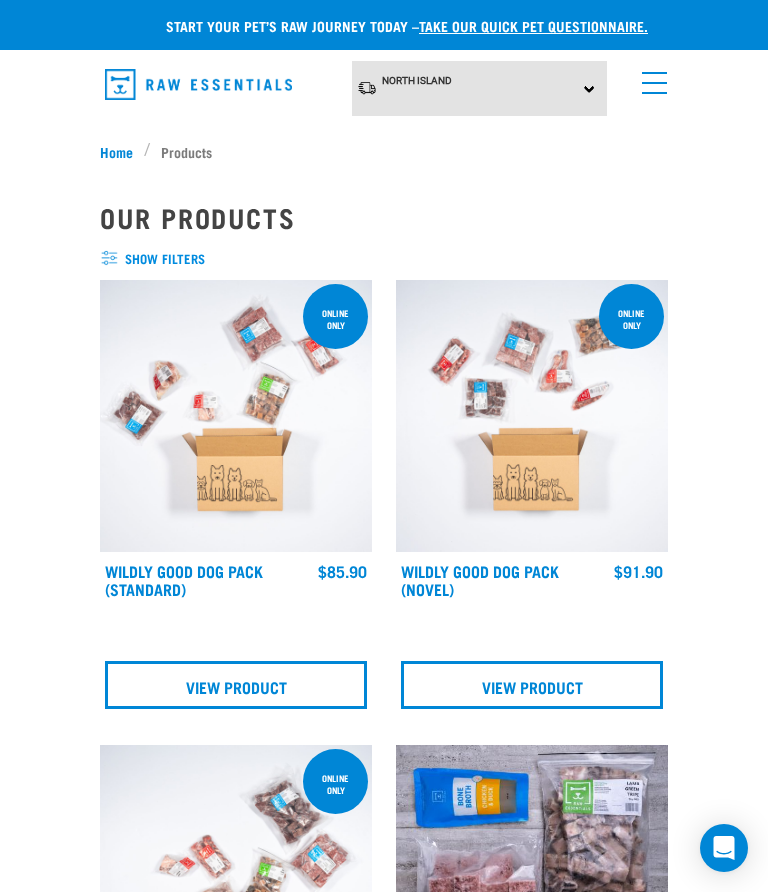 click on "show filters" at bounding box center (384, 259) 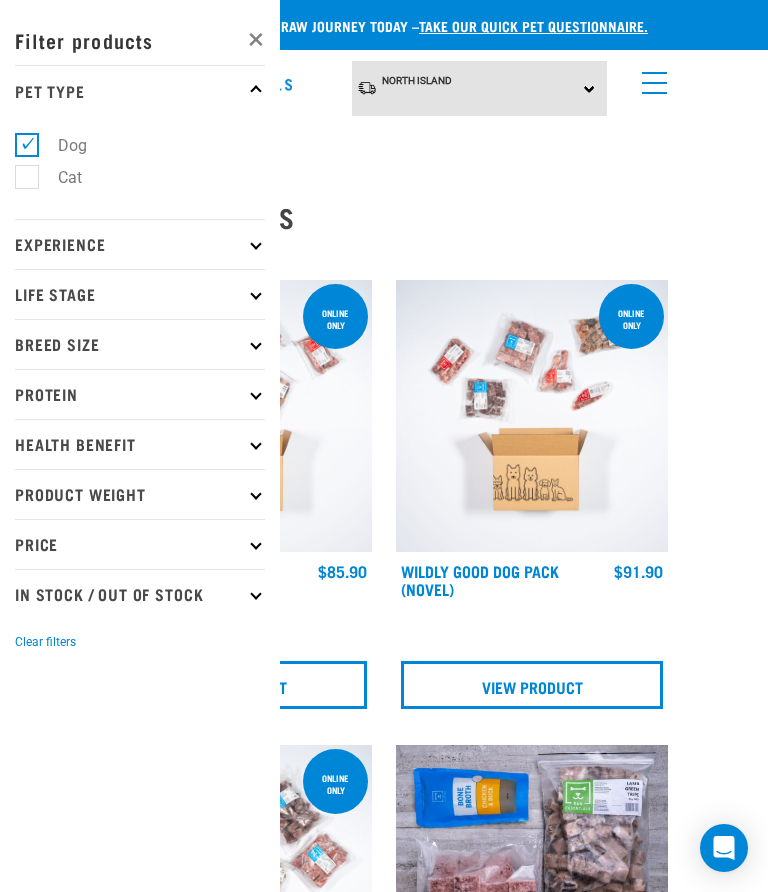 click on "Experience" at bounding box center (140, 244) 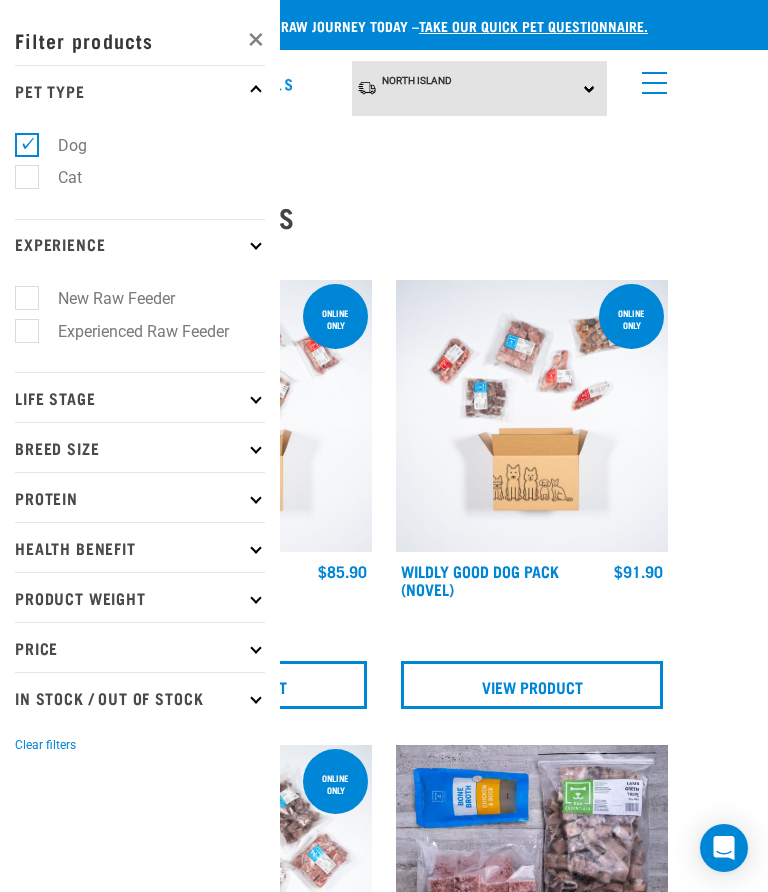 click on "×
Filter products
Pet Type
Dog
Cat
Experience
New Raw Feeder
Experienced Raw Feeder
Life Stage
Cat Kitten Puppy Adult Dog Beef" at bounding box center (384, 4373) 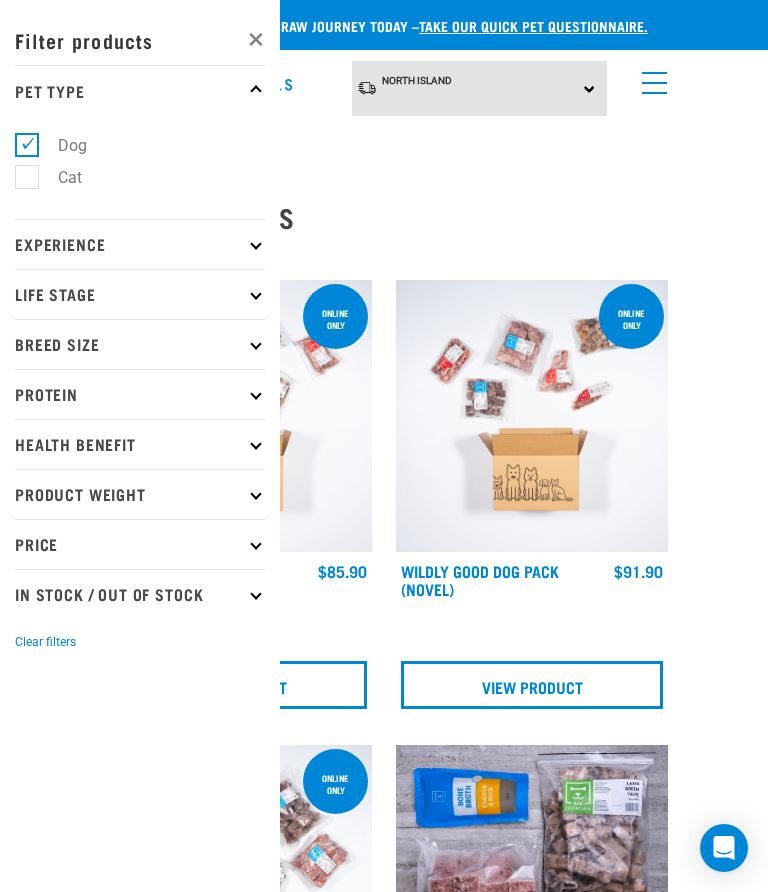 click at bounding box center [650, 78] 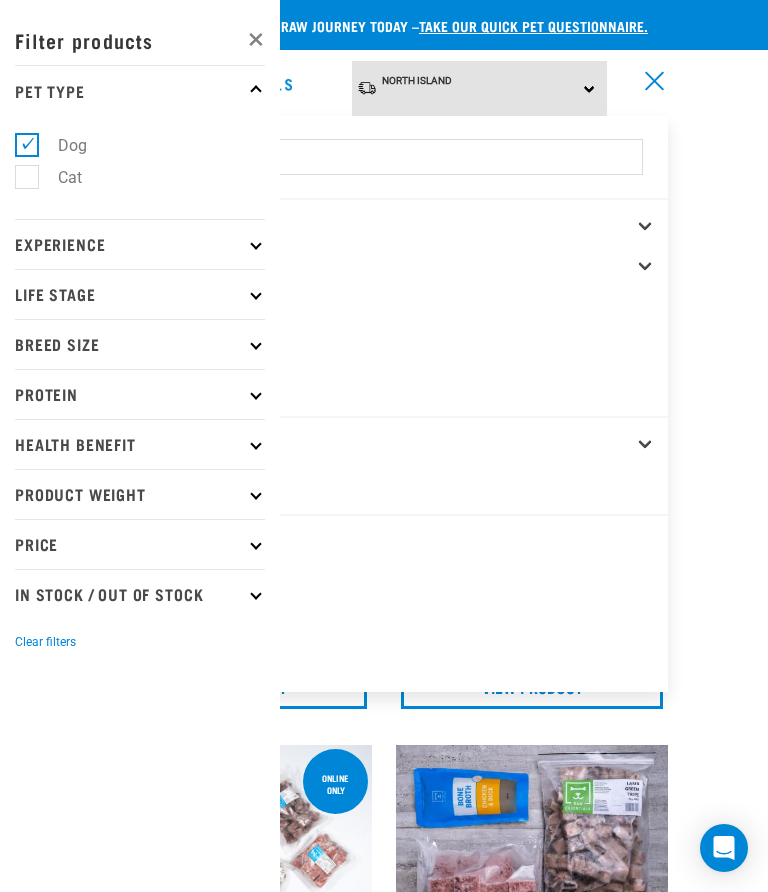 click at bounding box center (654, 80) 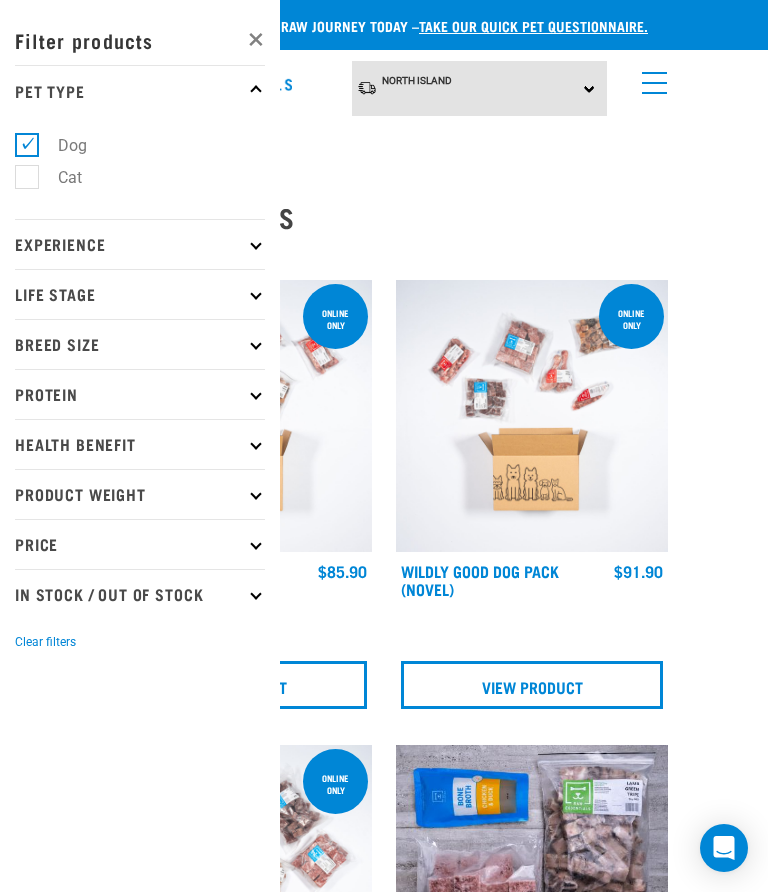 click at bounding box center [650, 78] 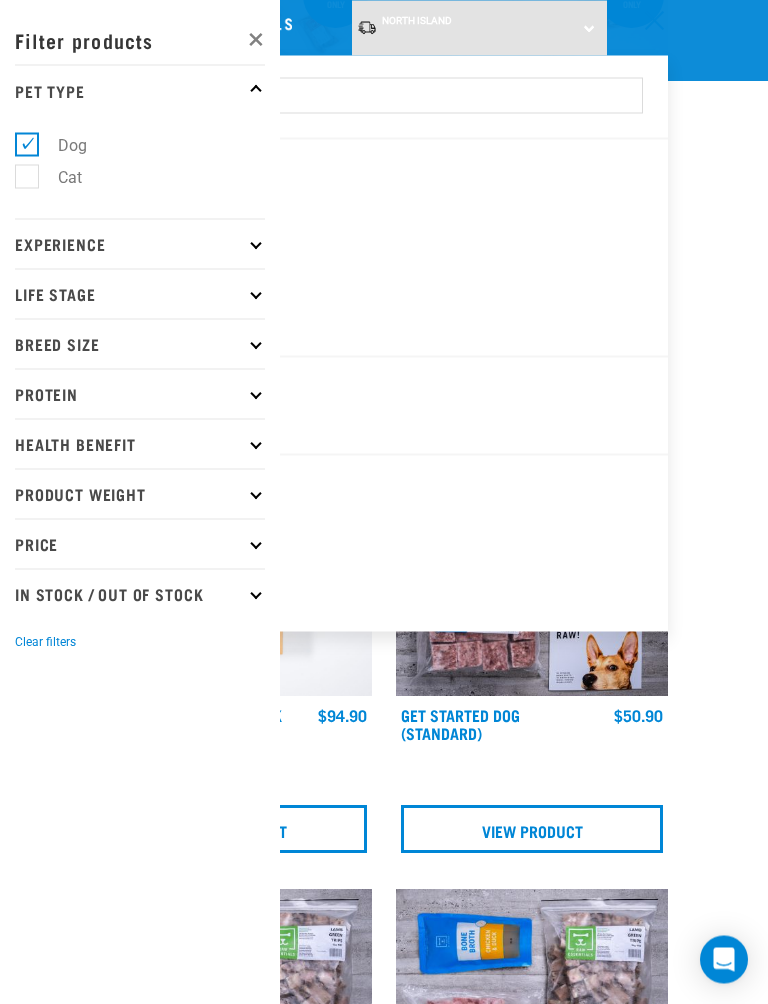 scroll, scrollTop: 240, scrollLeft: 0, axis: vertical 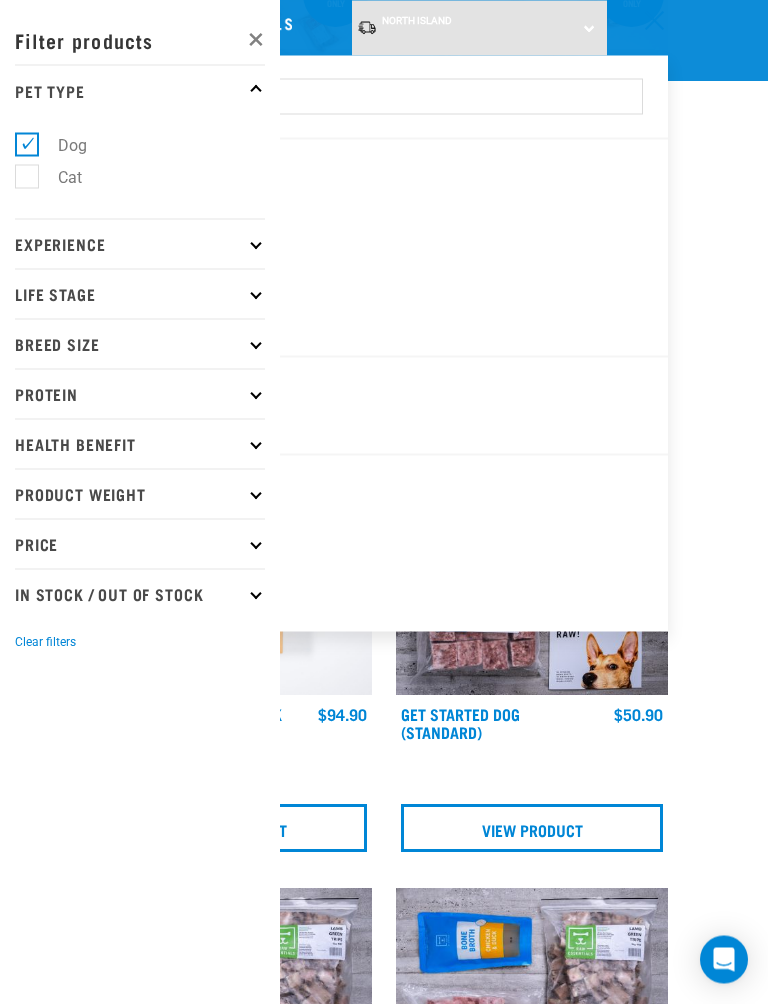click on "×" at bounding box center (244, 38) 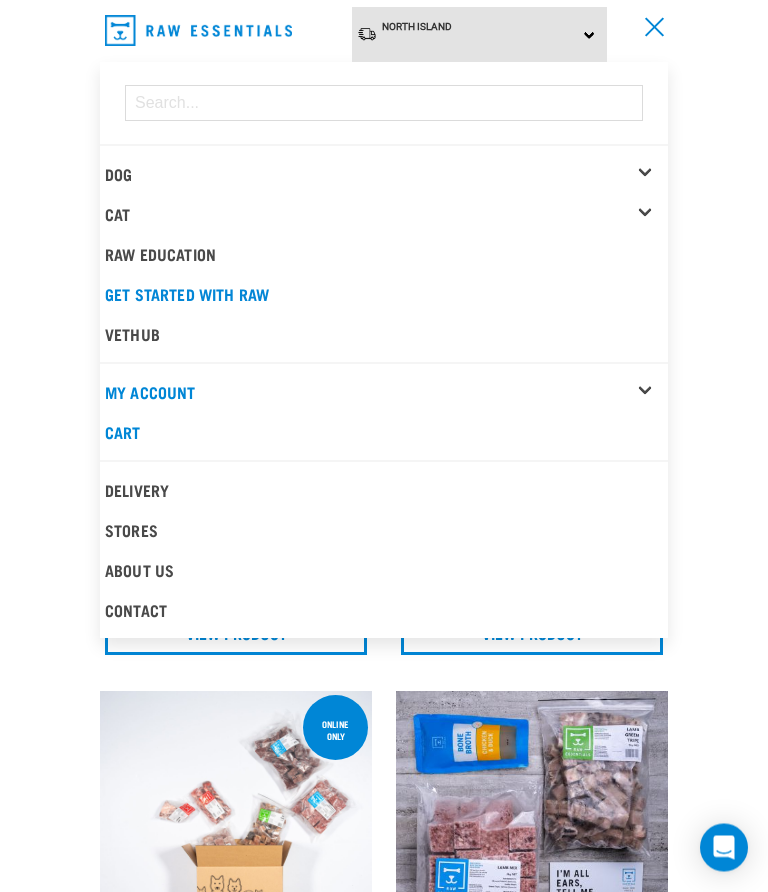 scroll, scrollTop: 0, scrollLeft: 0, axis: both 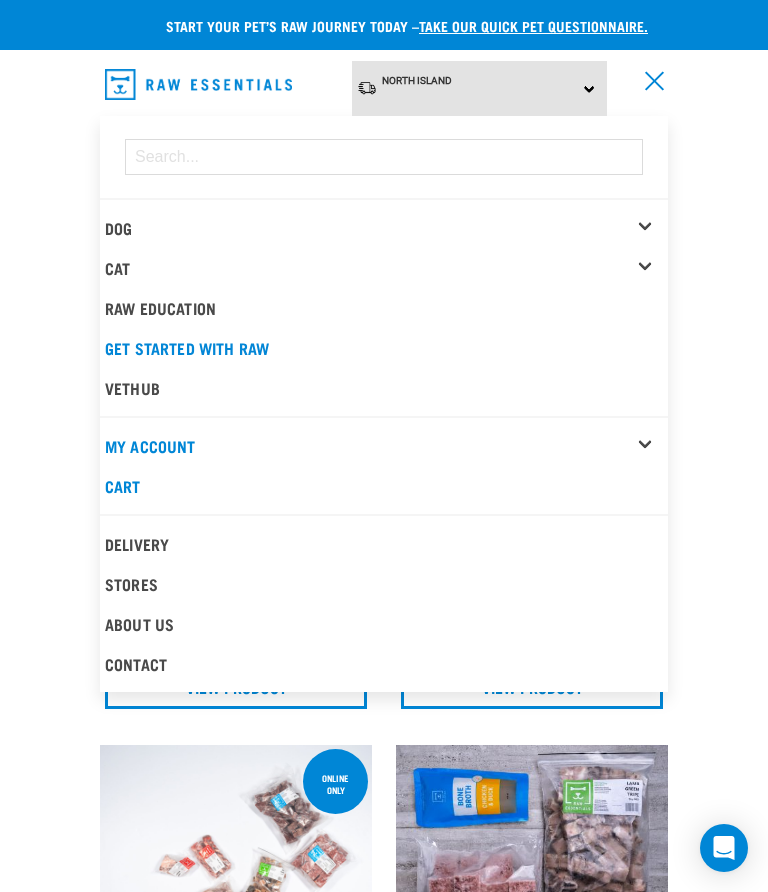 click at bounding box center [650, 78] 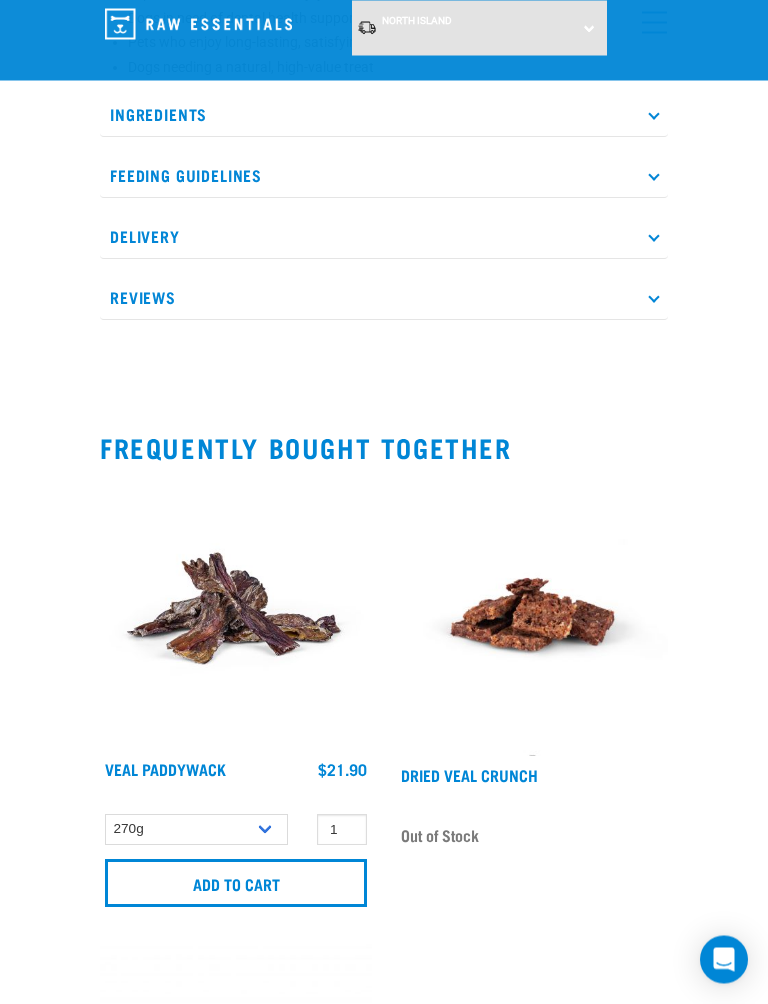 scroll, scrollTop: 715, scrollLeft: 0, axis: vertical 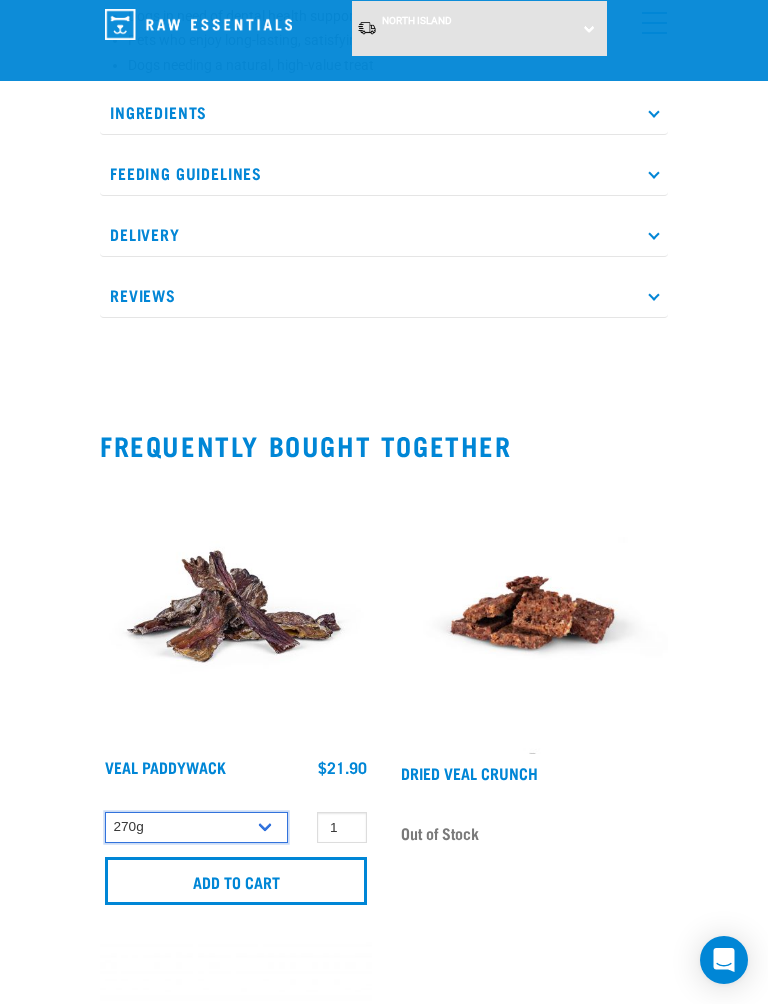 click on "270g" at bounding box center (196, 827) 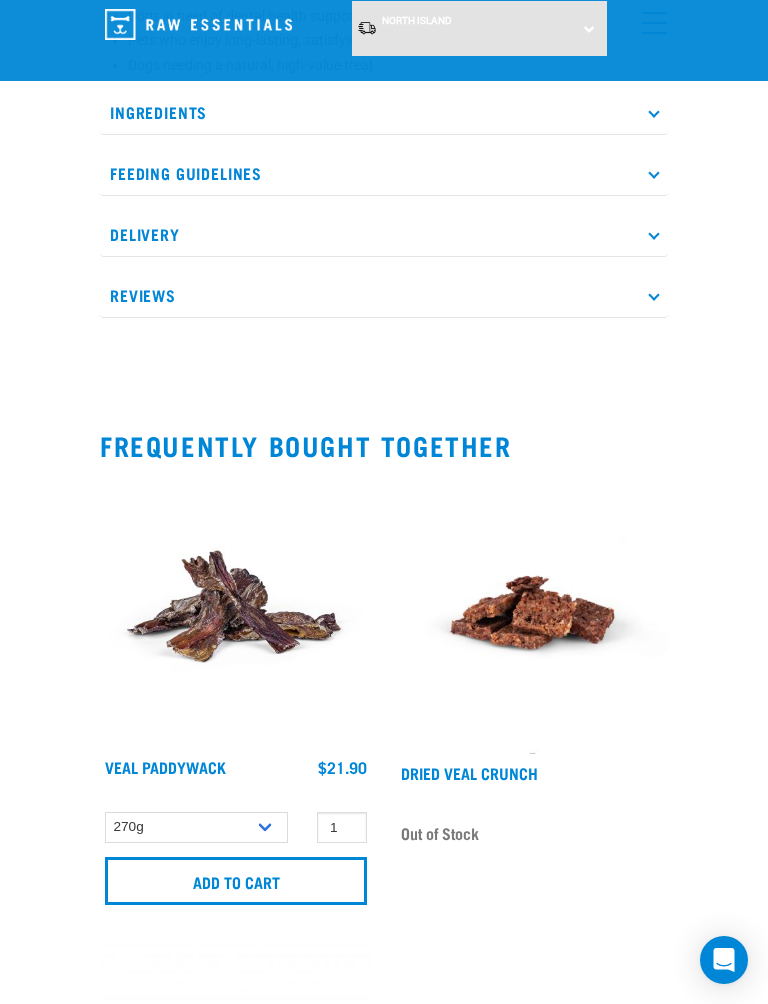 click on "Add to cart" at bounding box center [236, 881] 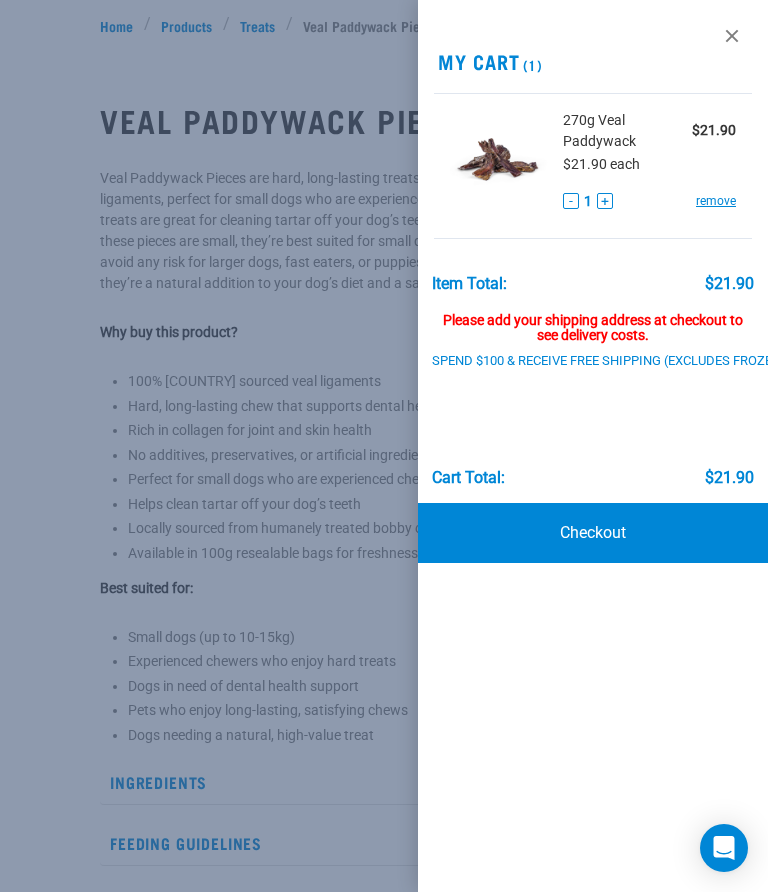scroll, scrollTop: 0, scrollLeft: 0, axis: both 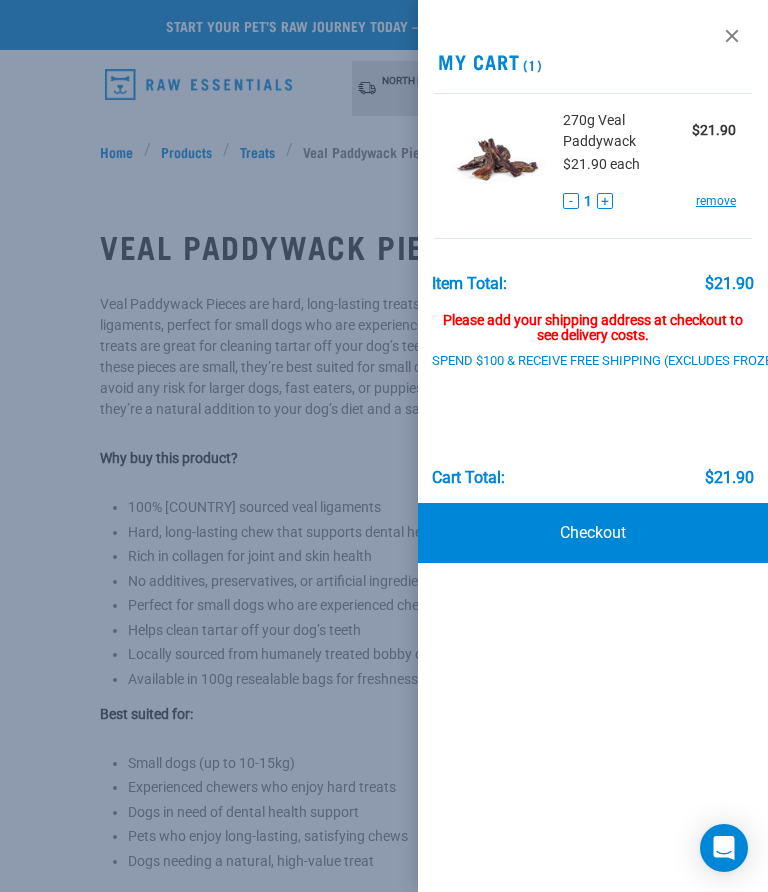 click on "+" at bounding box center (605, 201) 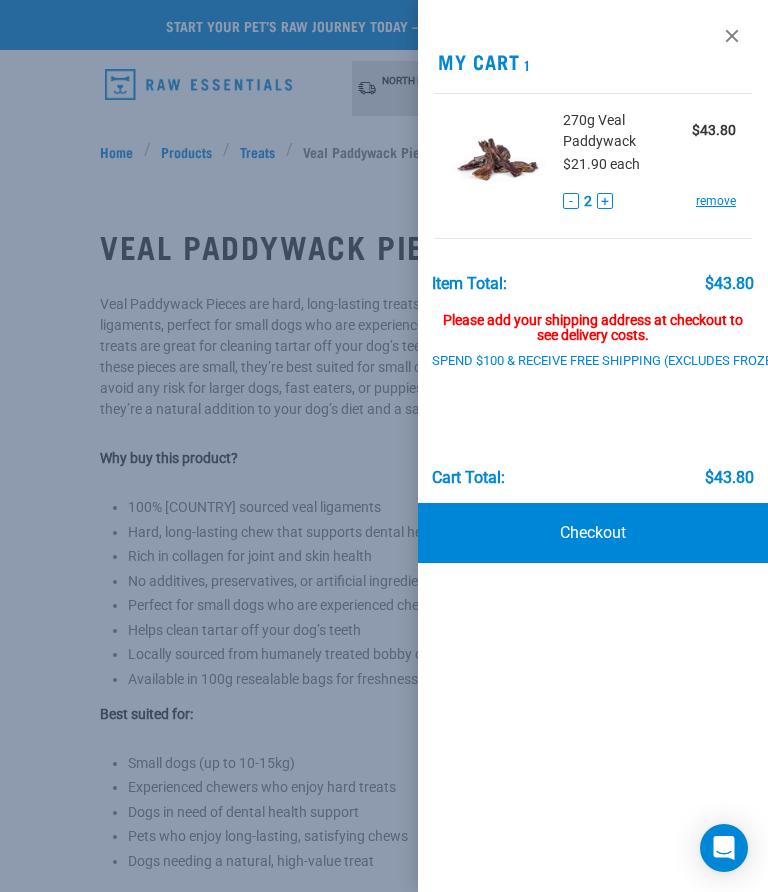 click on "Checkout" at bounding box center (593, 533) 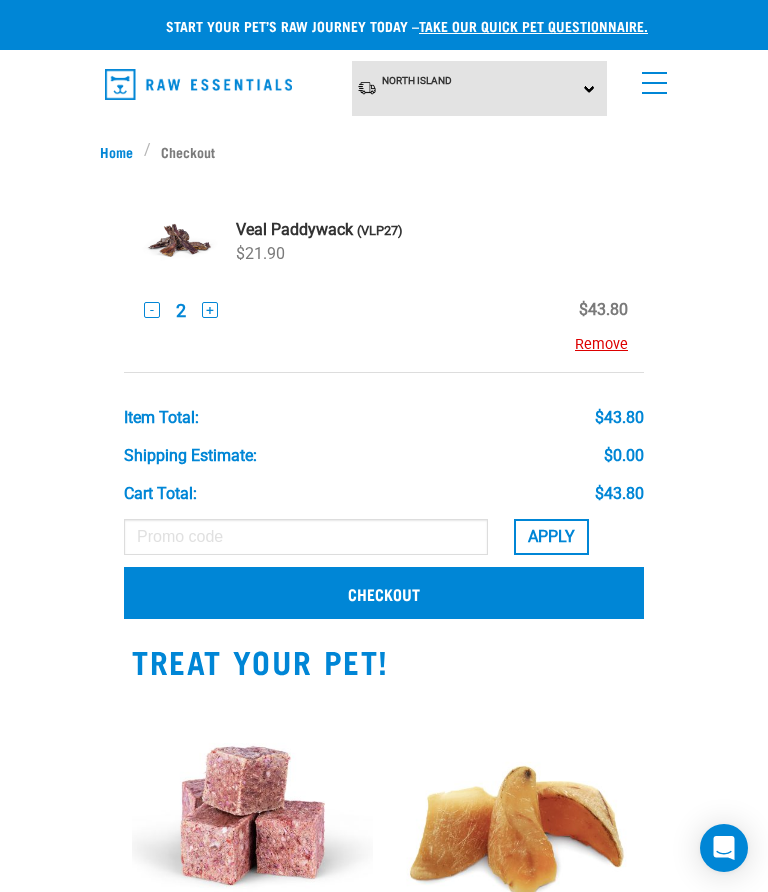 scroll, scrollTop: 0, scrollLeft: 0, axis: both 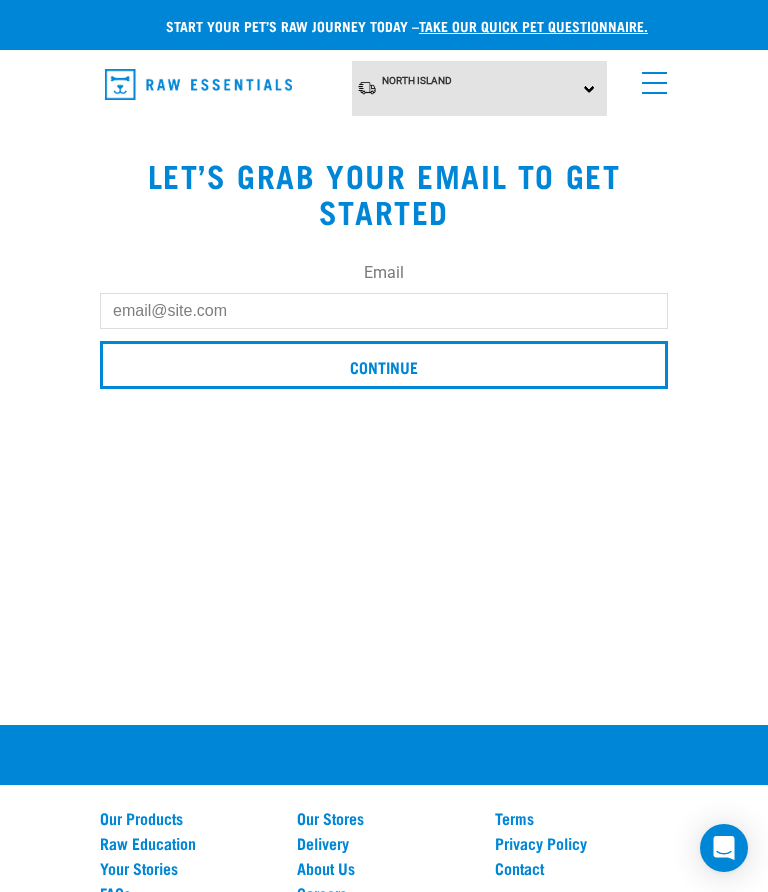 click on "Email" at bounding box center [384, 311] 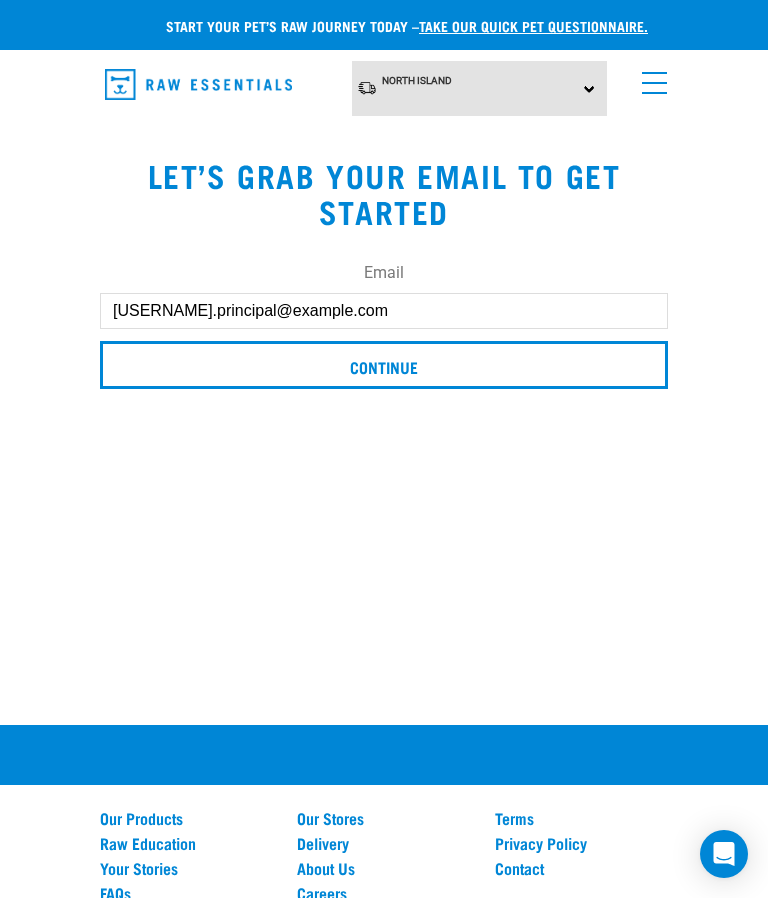 type on "[USERNAME].principal@example.com" 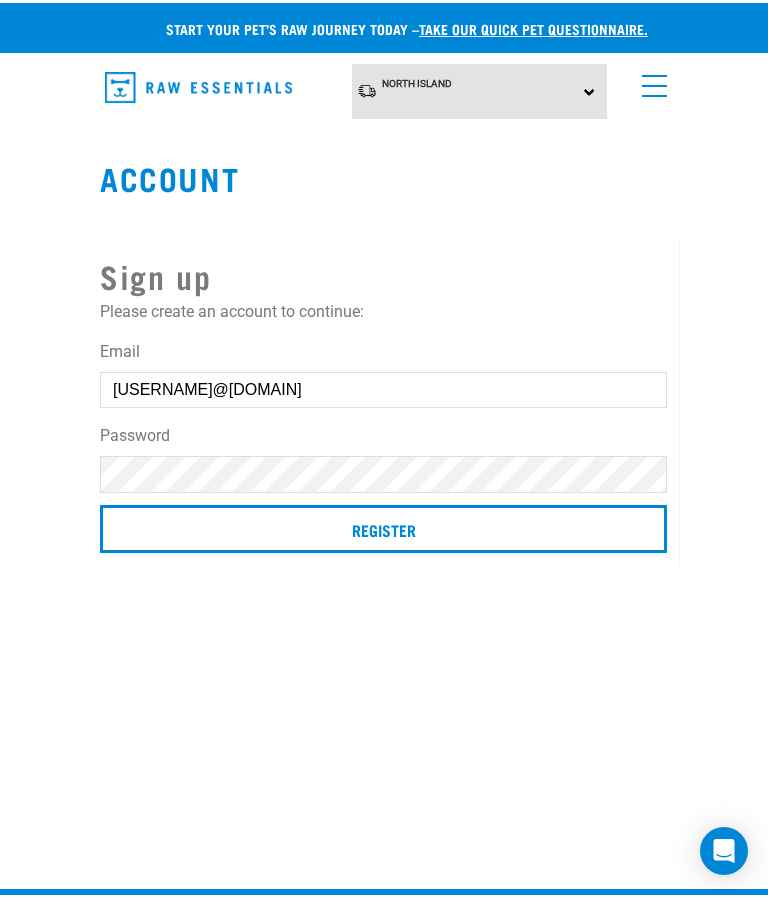 scroll, scrollTop: 0, scrollLeft: 0, axis: both 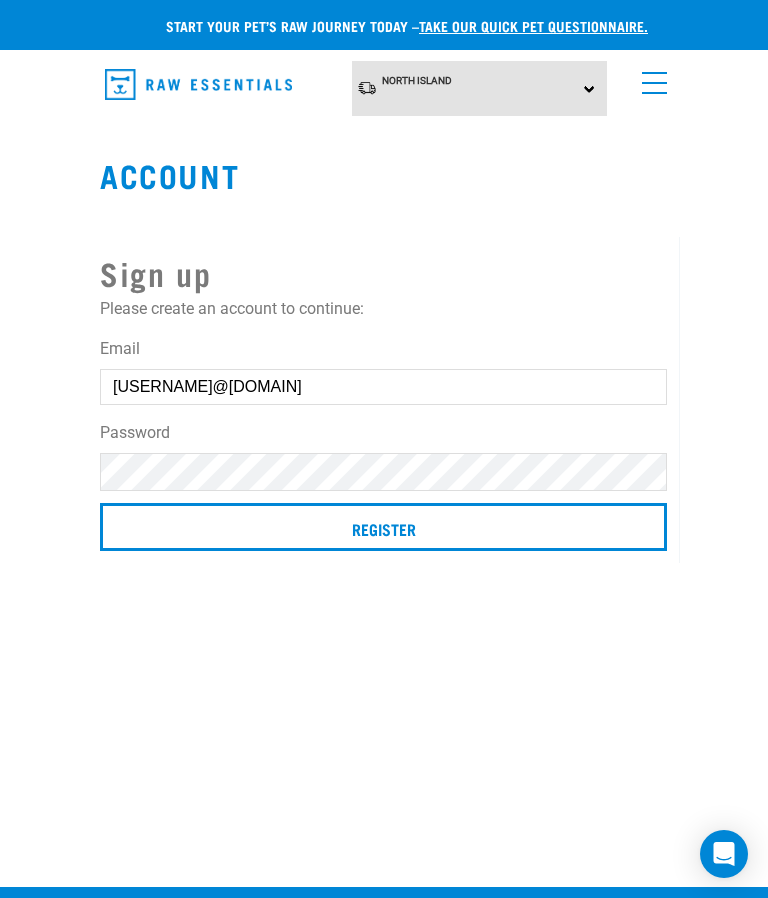 click on "Register" at bounding box center [383, 527] 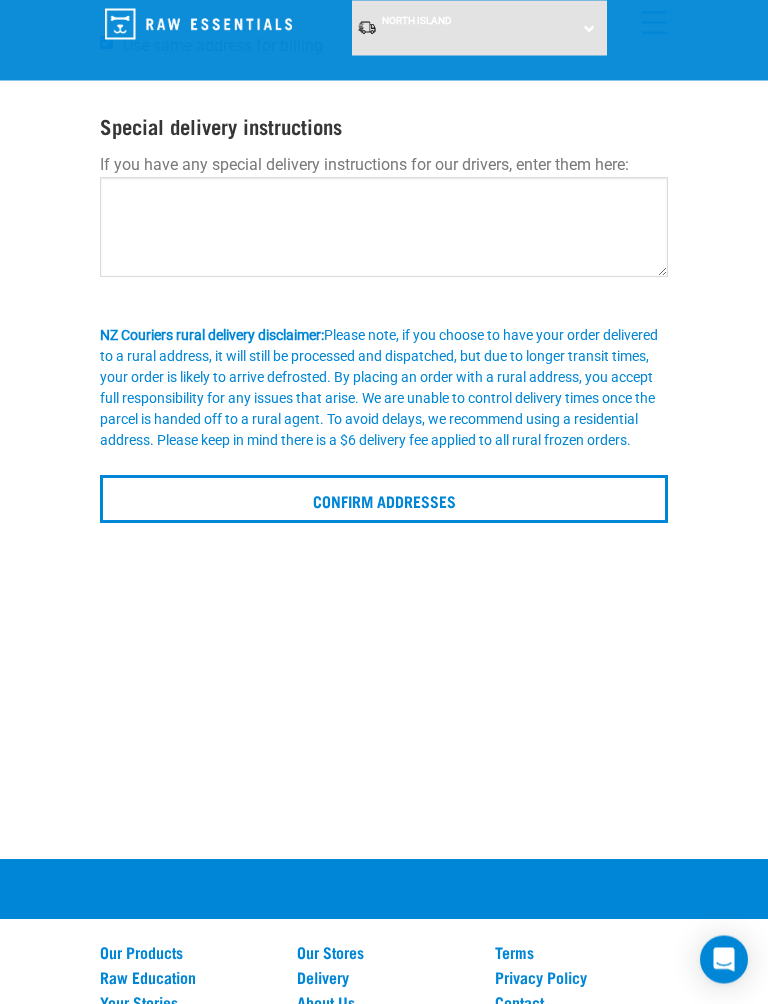 scroll, scrollTop: 248, scrollLeft: 0, axis: vertical 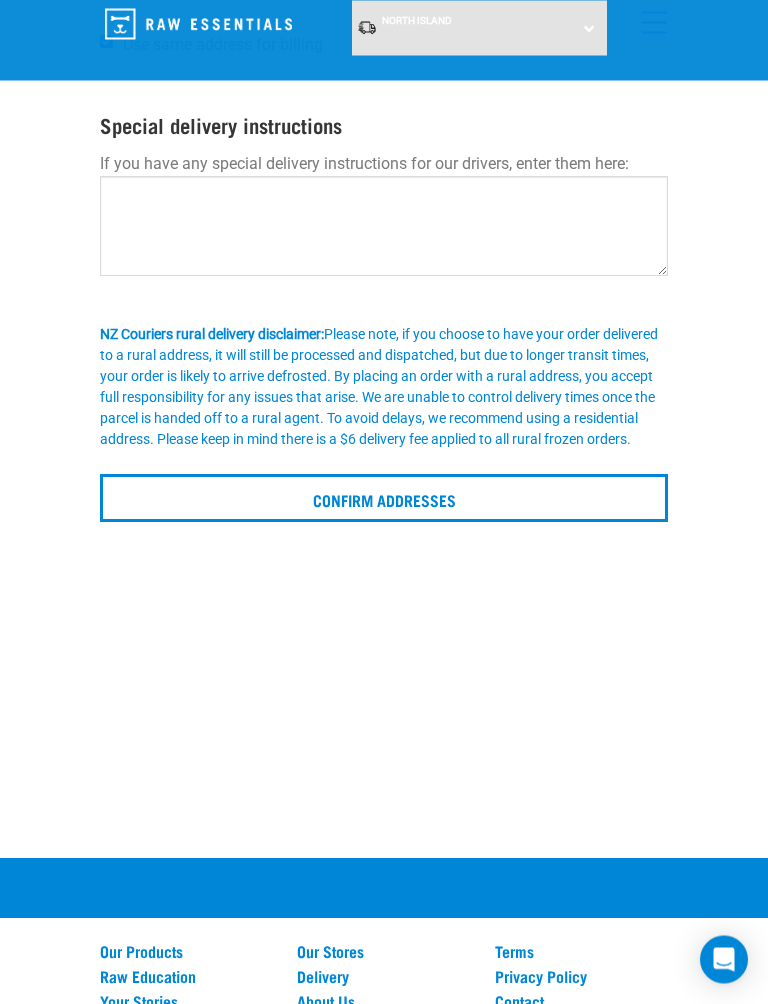 click on "Confirm addresses" at bounding box center (384, 499) 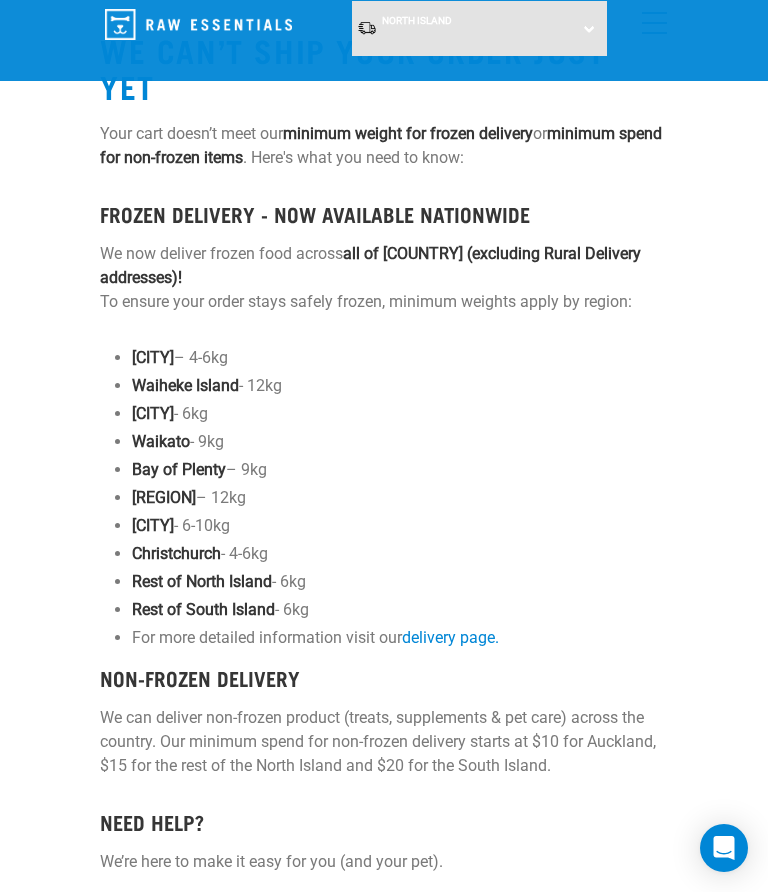 scroll, scrollTop: 0, scrollLeft: 0, axis: both 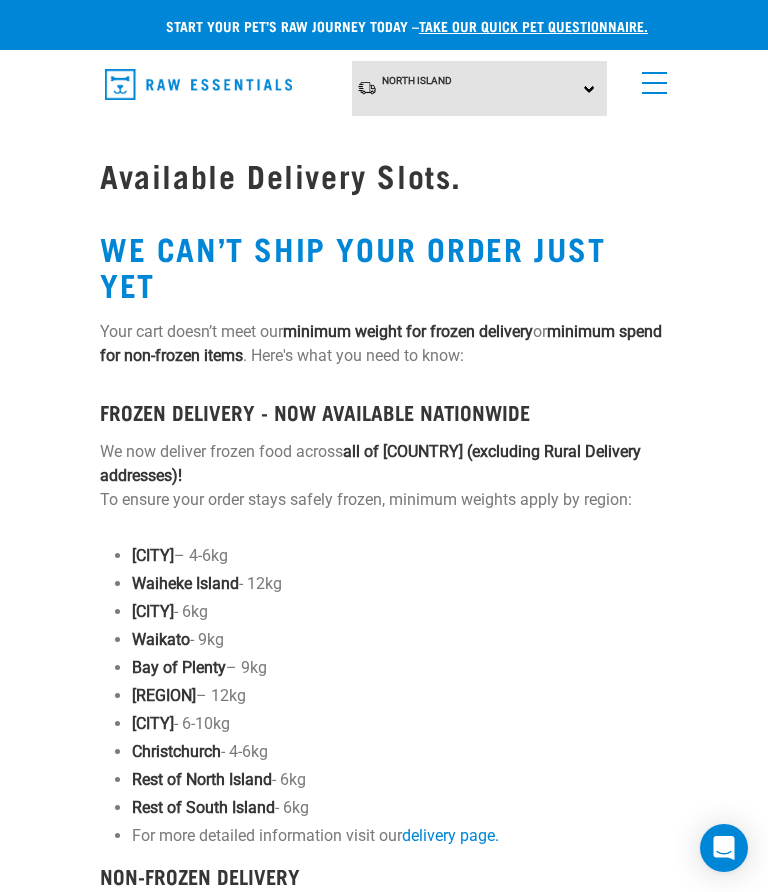 click at bounding box center (650, 78) 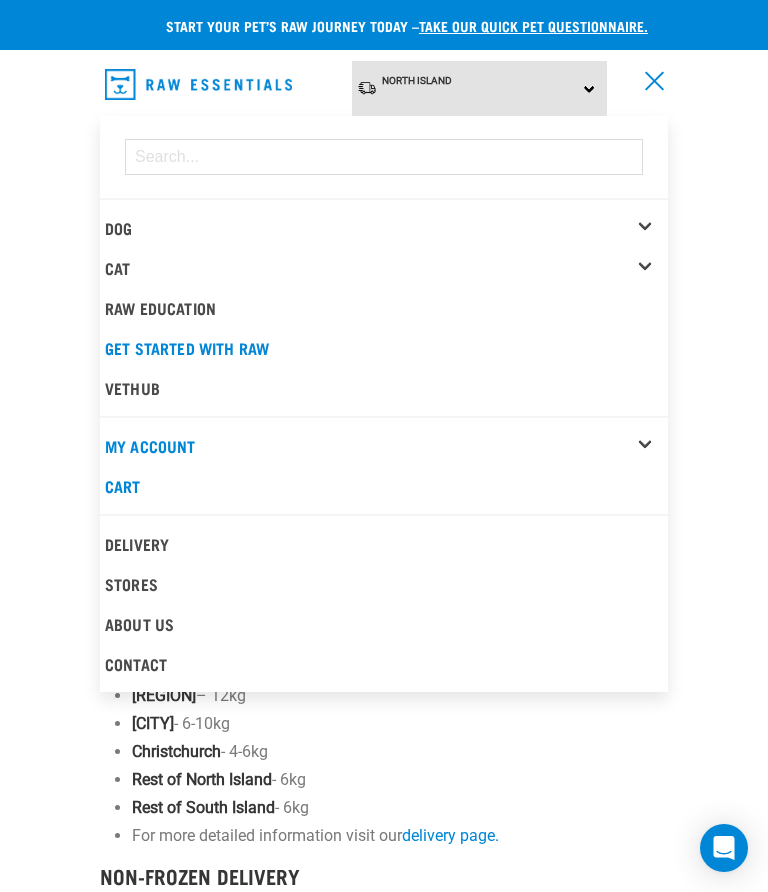 click on "Start your pet’s raw journey today –  take our quick pet questionnaire.
Delivery
Stores
About Us
Contact" at bounding box center [384, 596] 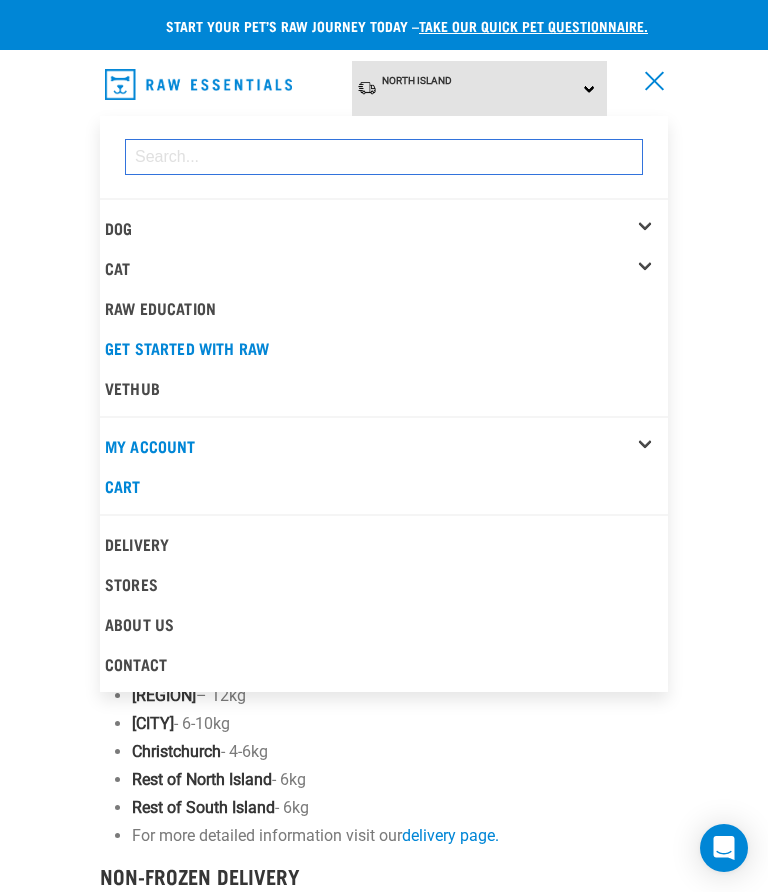 click at bounding box center [384, 157] 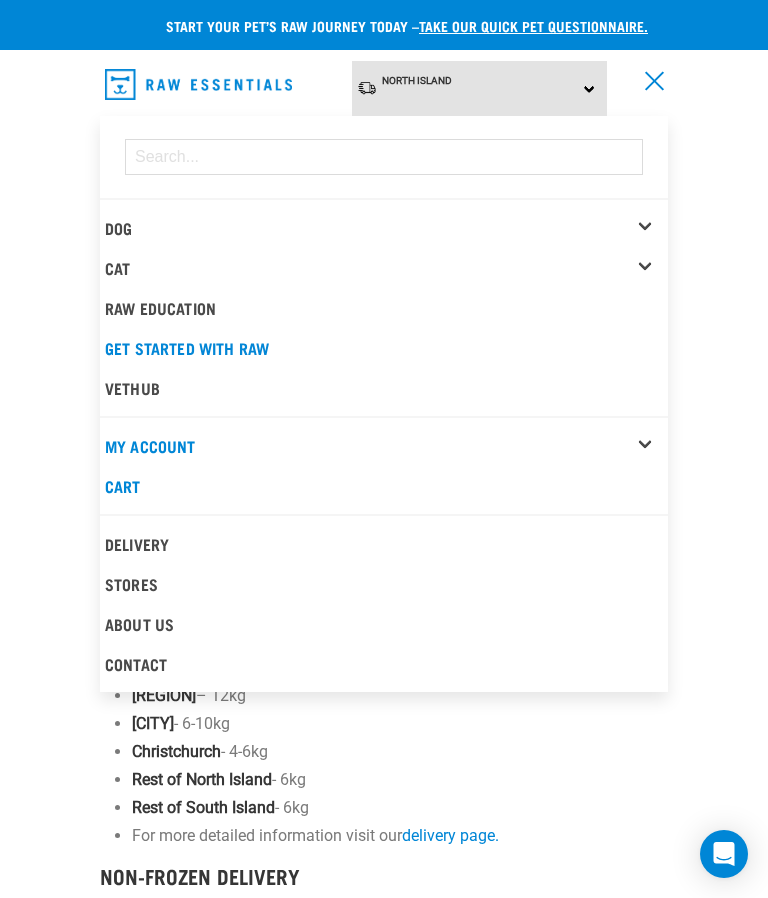 click on "Start your pet’s raw journey today –  take our quick pet questionnaire.
Delivery
Stores
About Us
Contact" at bounding box center [384, 596] 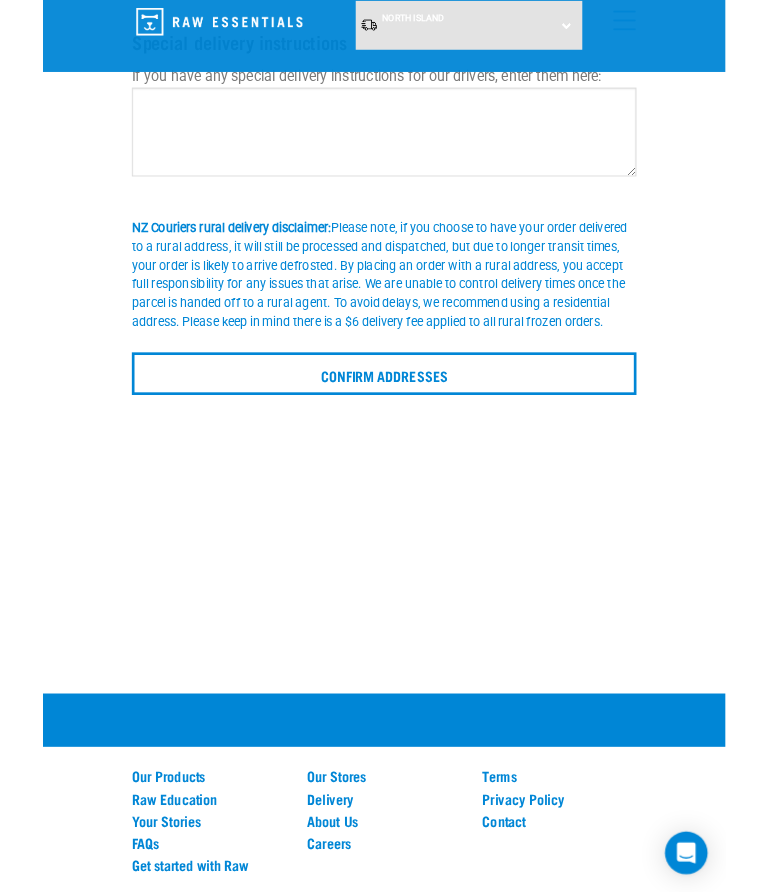 scroll, scrollTop: 0, scrollLeft: 0, axis: both 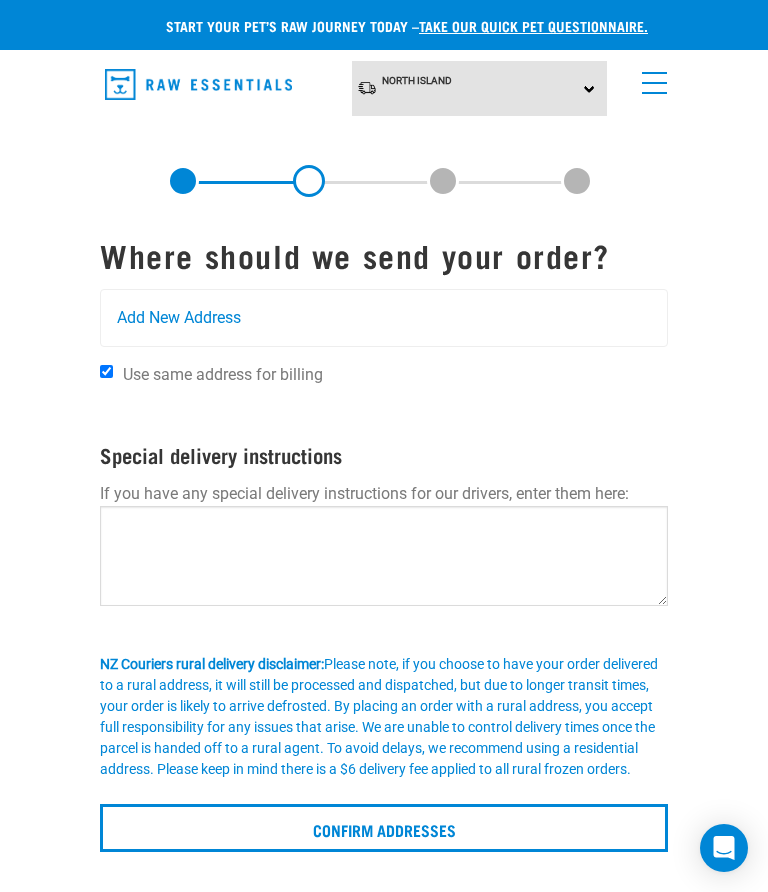 click on "Where should we send your order?
Add New Address
Use same address for
billing
Add New Address
Special delivery instructions
If you have any special delivery instructions for our drivers, enter them here:
NZ Couriers rural delivery disclaimer:
Confirm addresses" at bounding box center [384, 544] 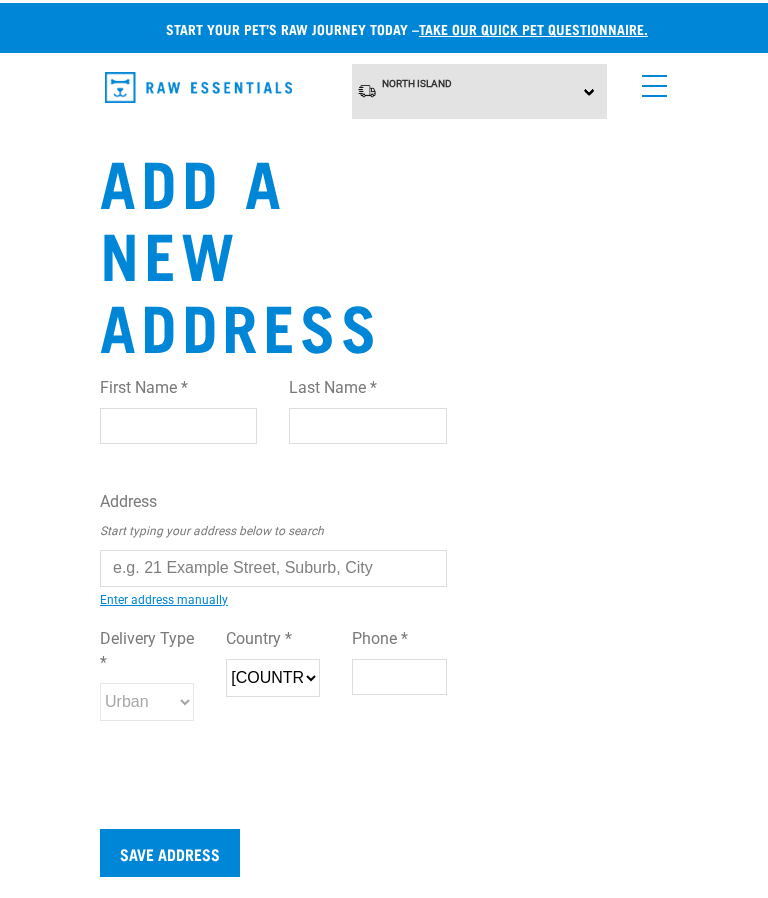 scroll, scrollTop: 0, scrollLeft: 0, axis: both 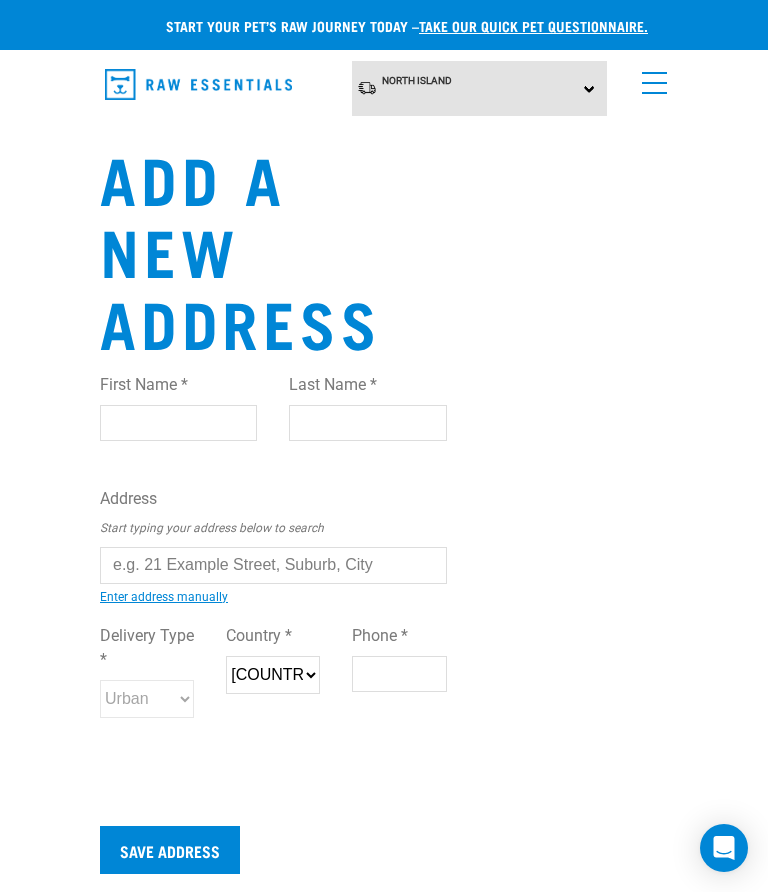 click on "First Name *" at bounding box center [178, 423] 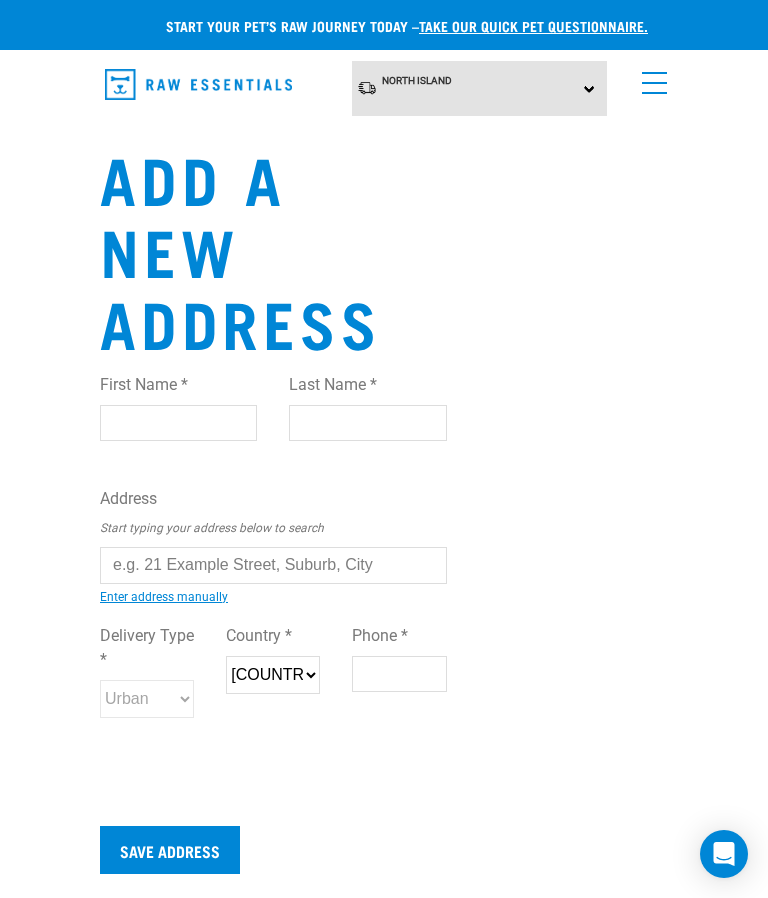type on "[FIRST]" 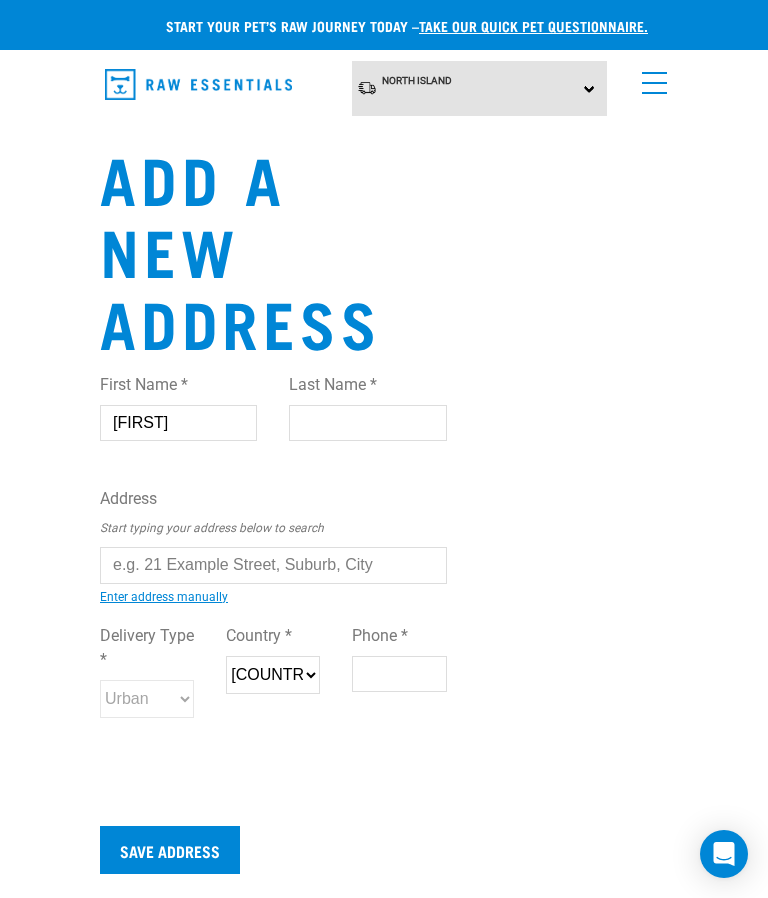 type on "[LAST]" 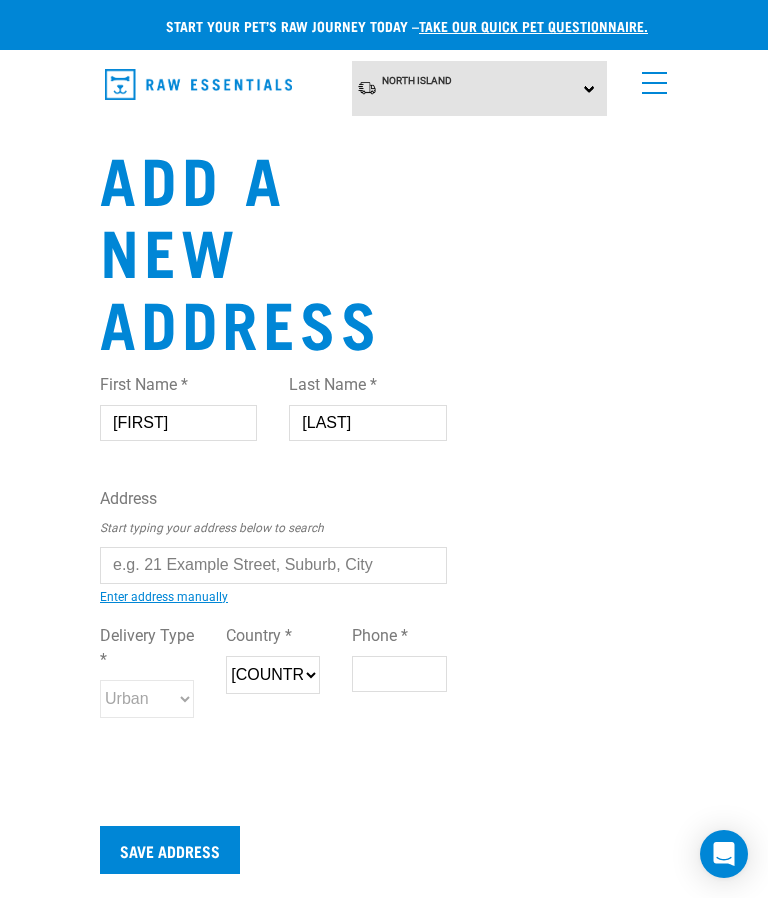 type on "[NUMBER] [STREET]" 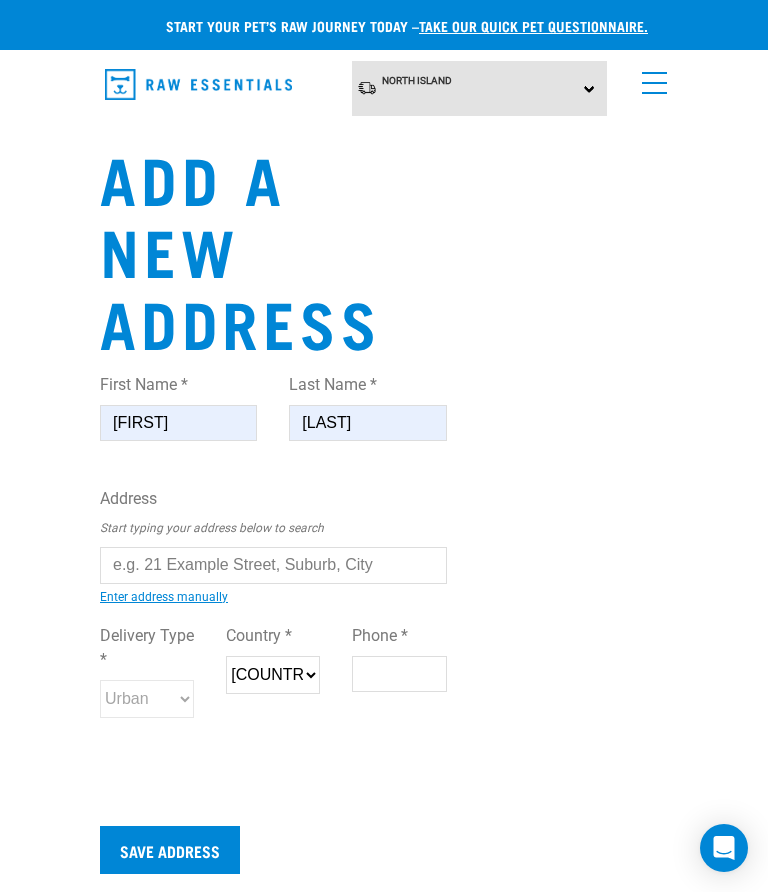 select on "WGN" 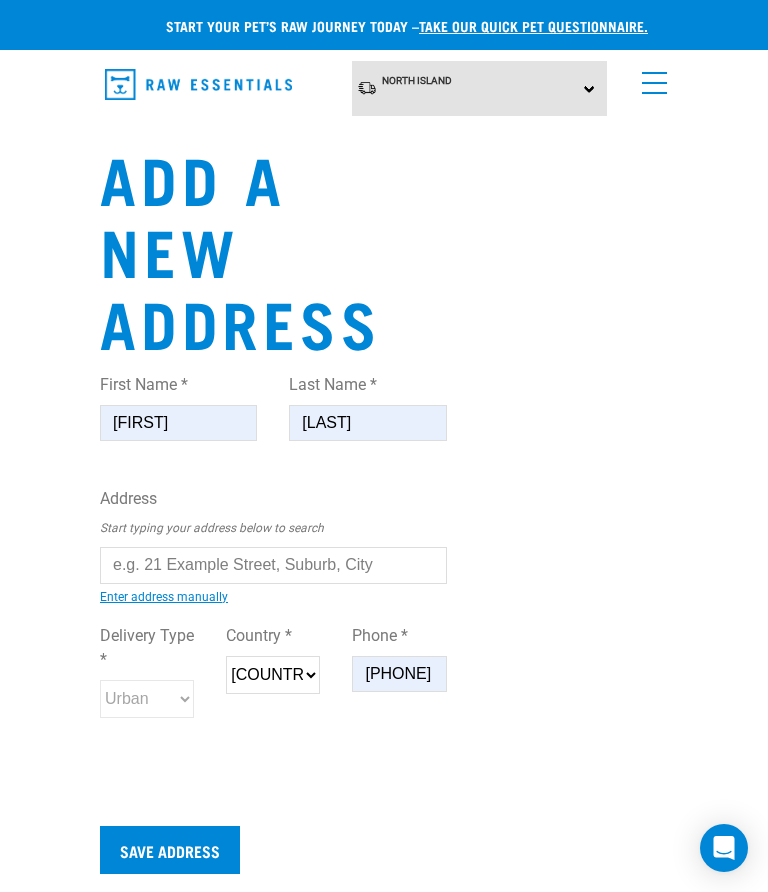 click at bounding box center (273, 565) 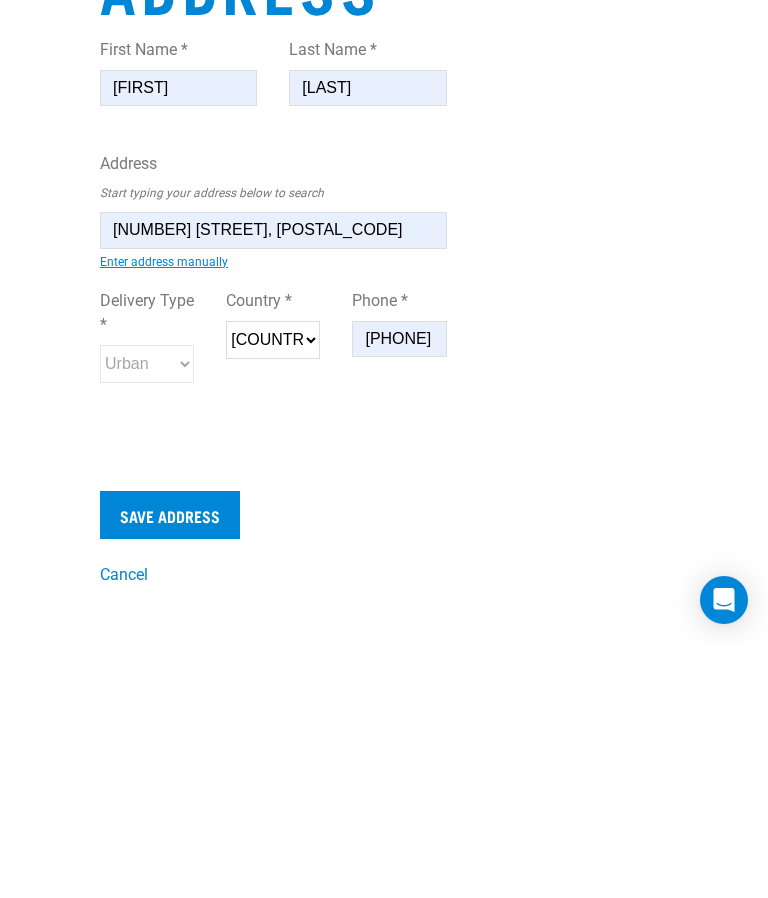 scroll, scrollTop: 254, scrollLeft: 0, axis: vertical 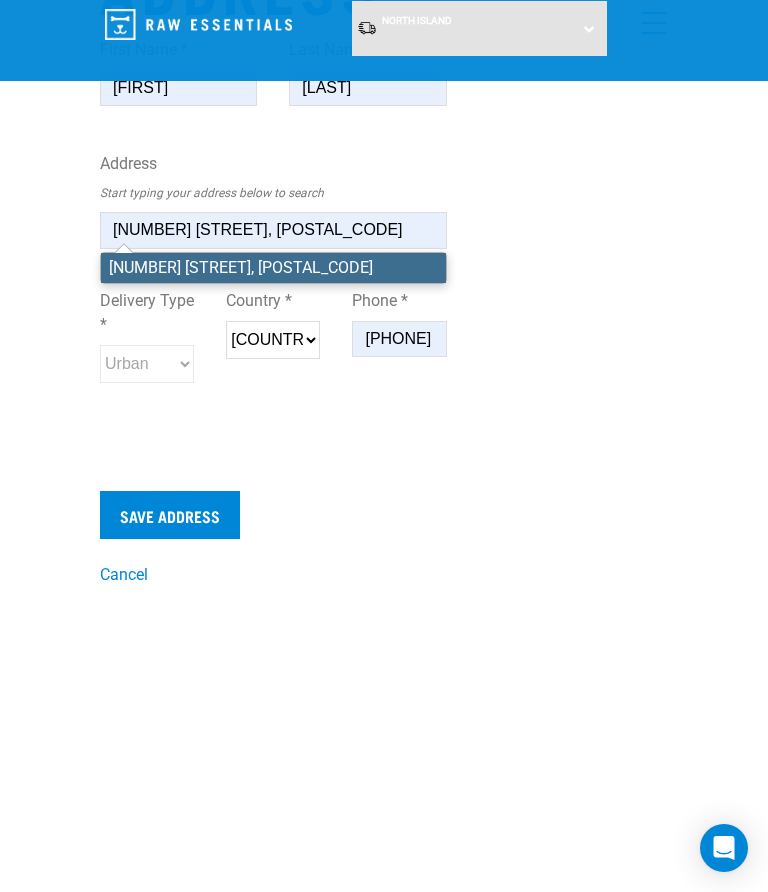 click on "[NUMBER] [STREET], [POSTAL_CODE]" at bounding box center [273, 268] 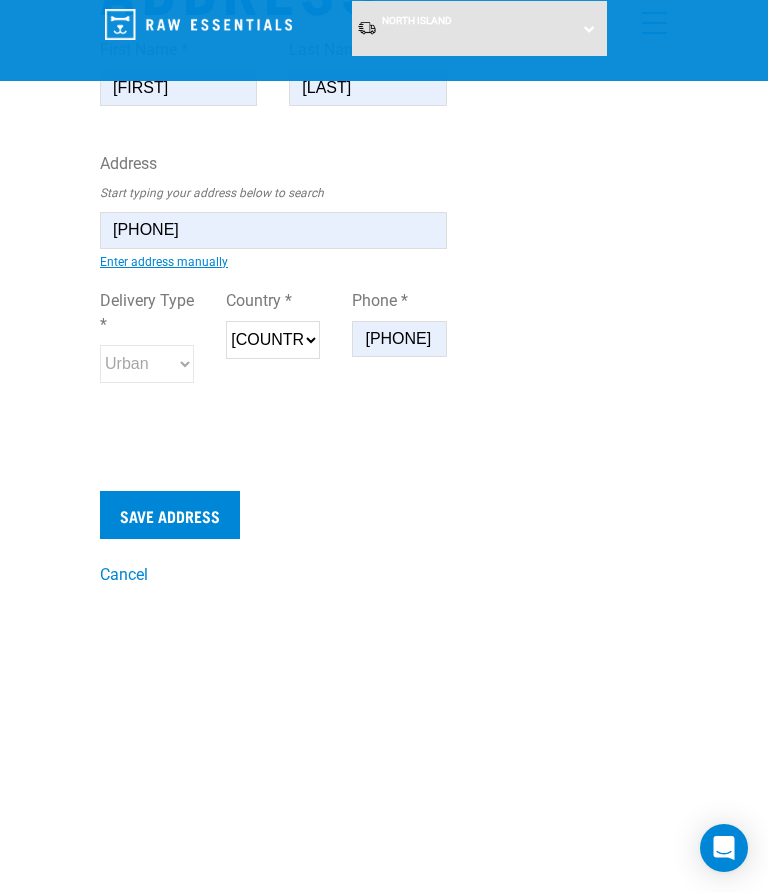 type on "[NUMBER] [STREET], [POSTAL_CODE]" 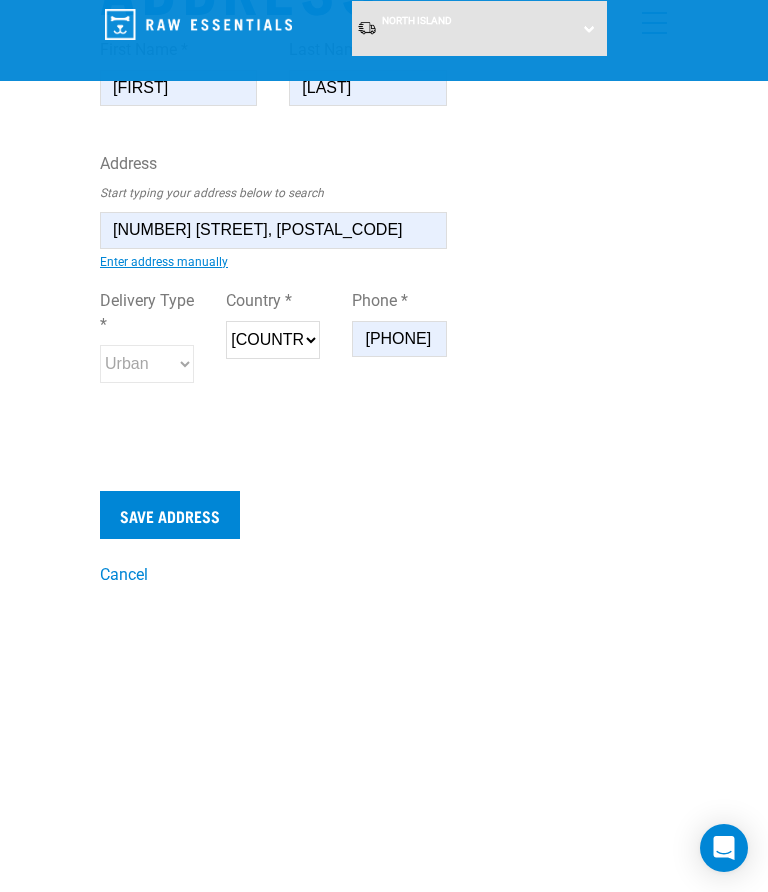 type on "Wellington" 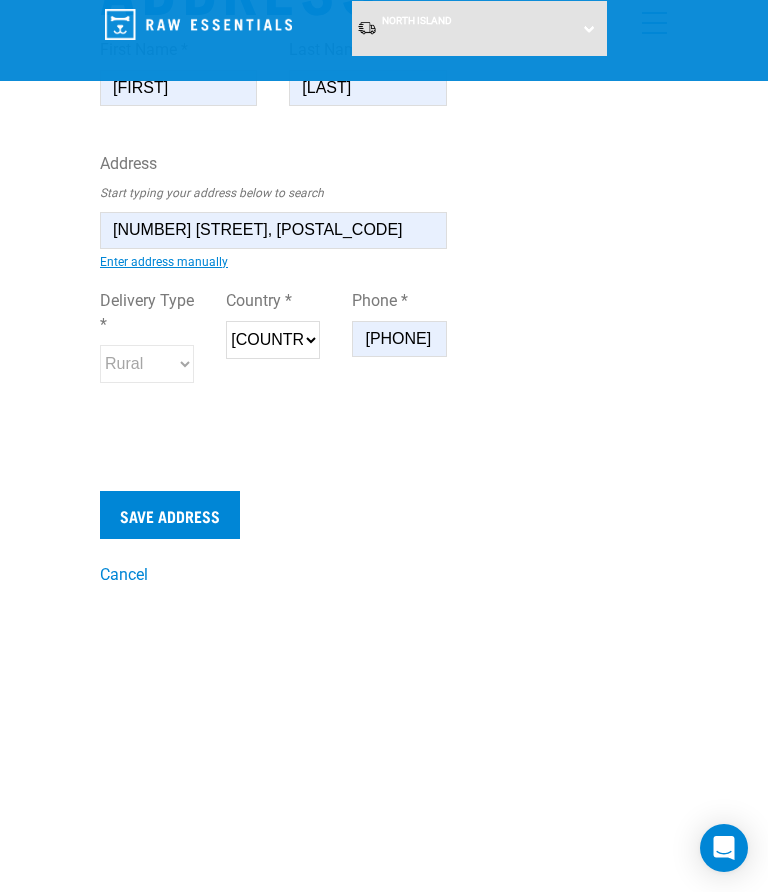 click on "274770830" at bounding box center (399, 339) 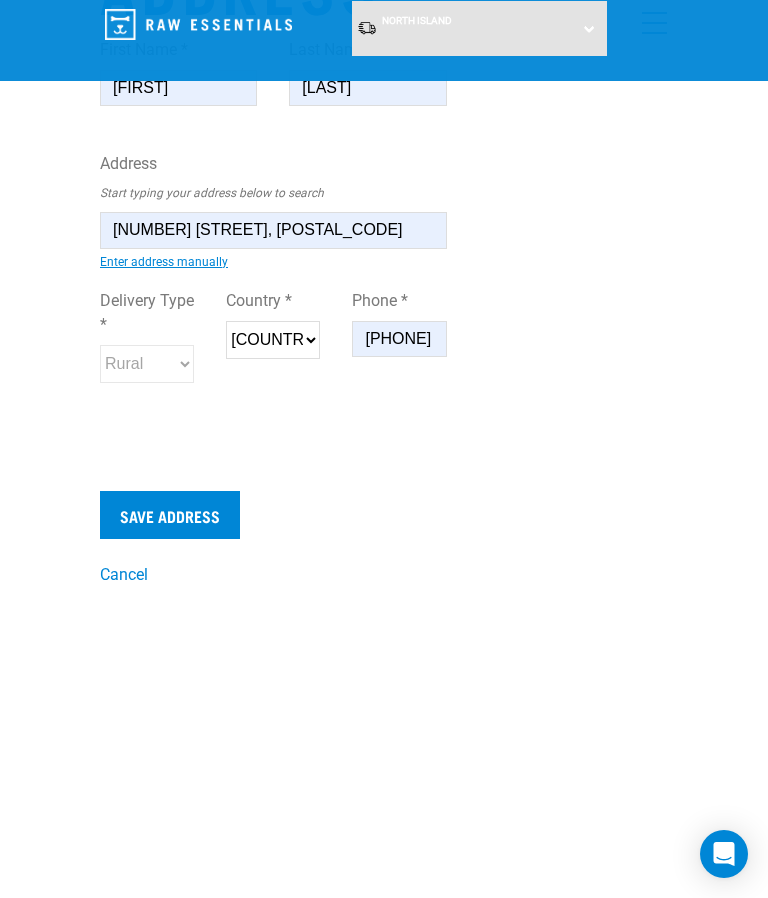 click on "274770830" at bounding box center (399, 339) 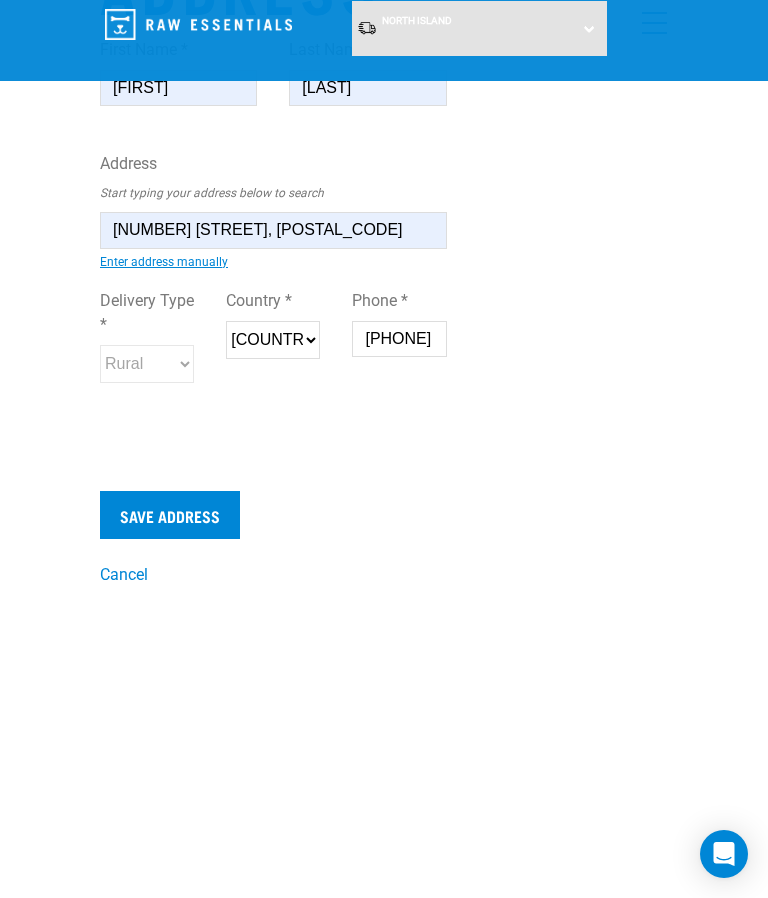 type on "[PHONE]" 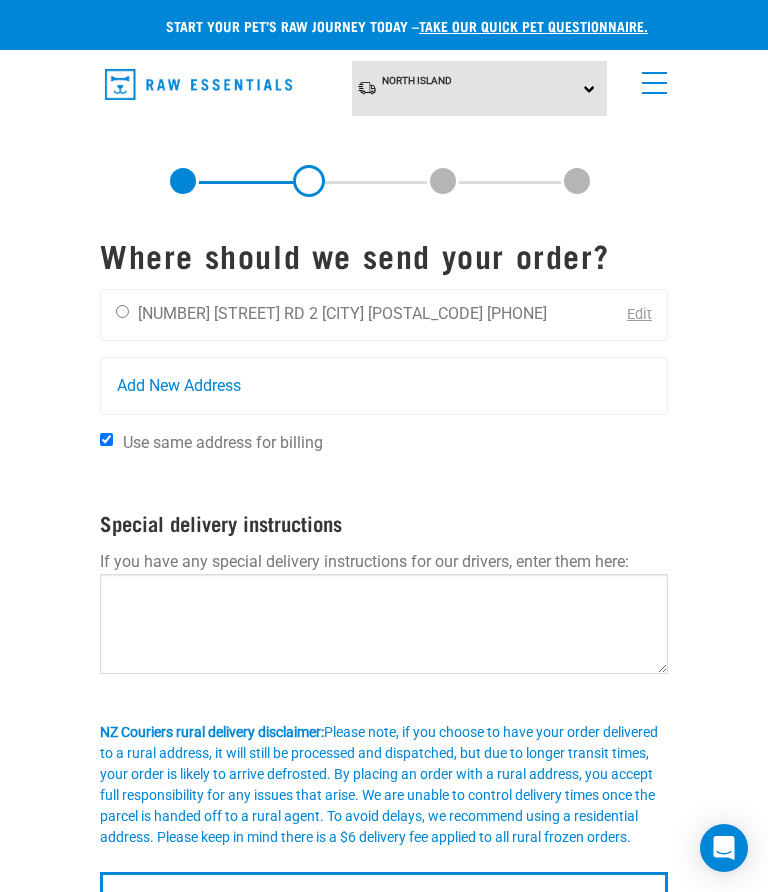 scroll, scrollTop: 0, scrollLeft: 0, axis: both 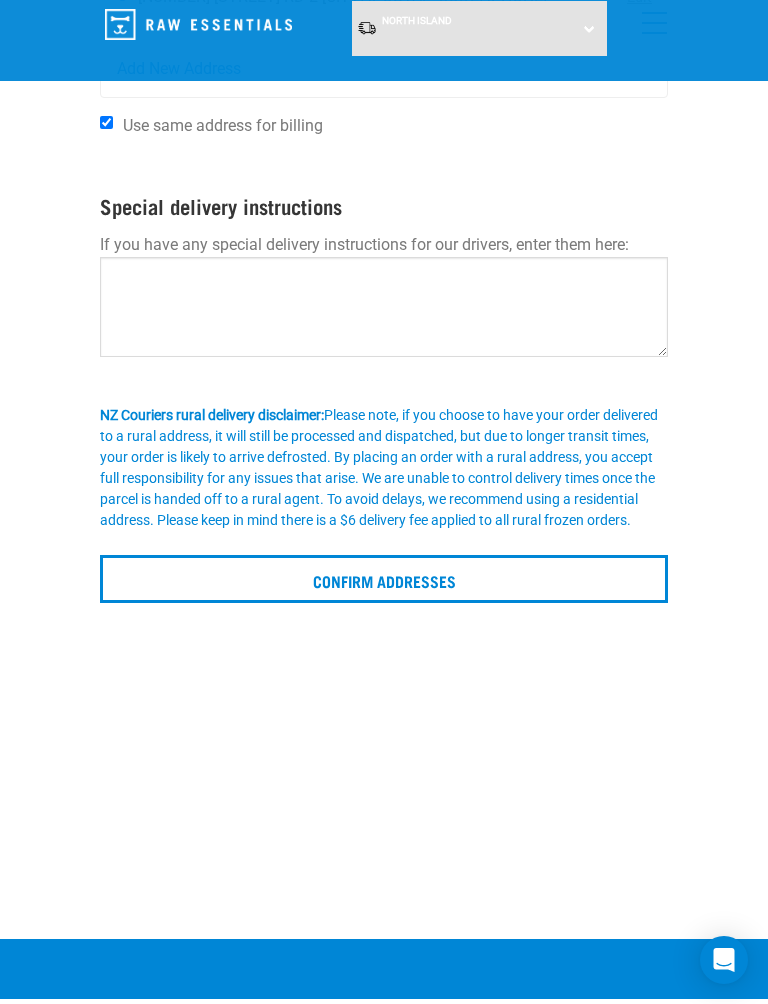 click on "Confirm addresses" at bounding box center (384, 579) 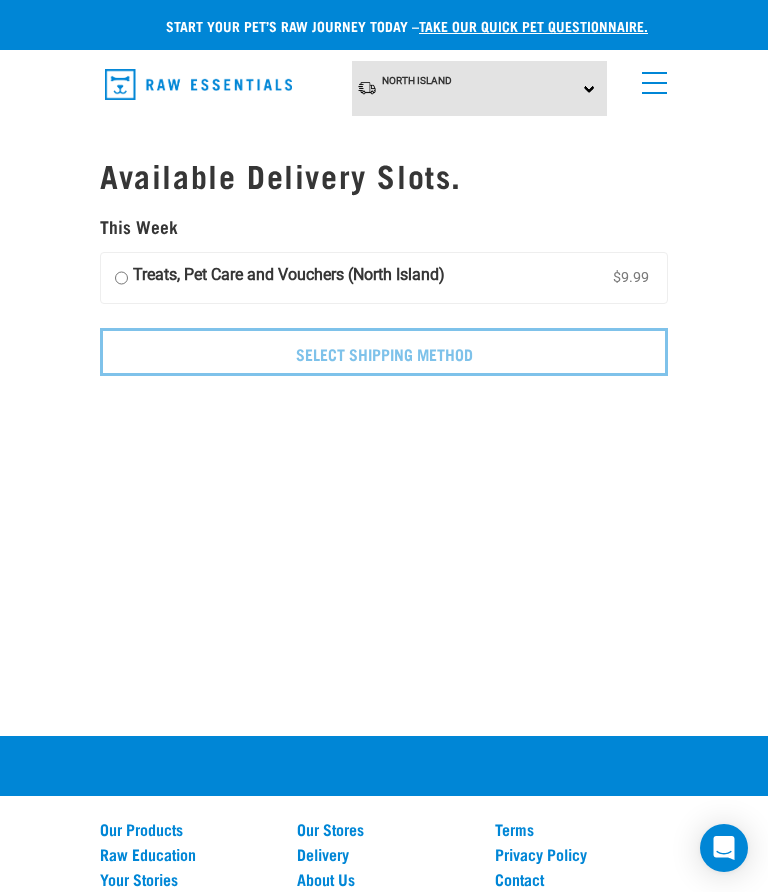 scroll, scrollTop: 0, scrollLeft: 0, axis: both 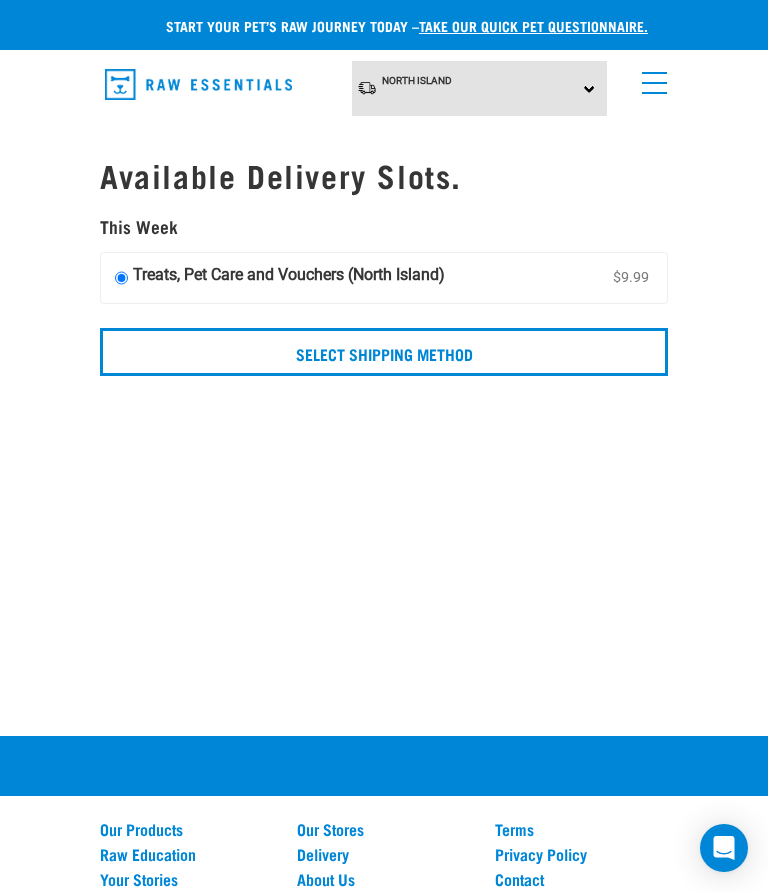 click on "Select Shipping Method" at bounding box center [384, 352] 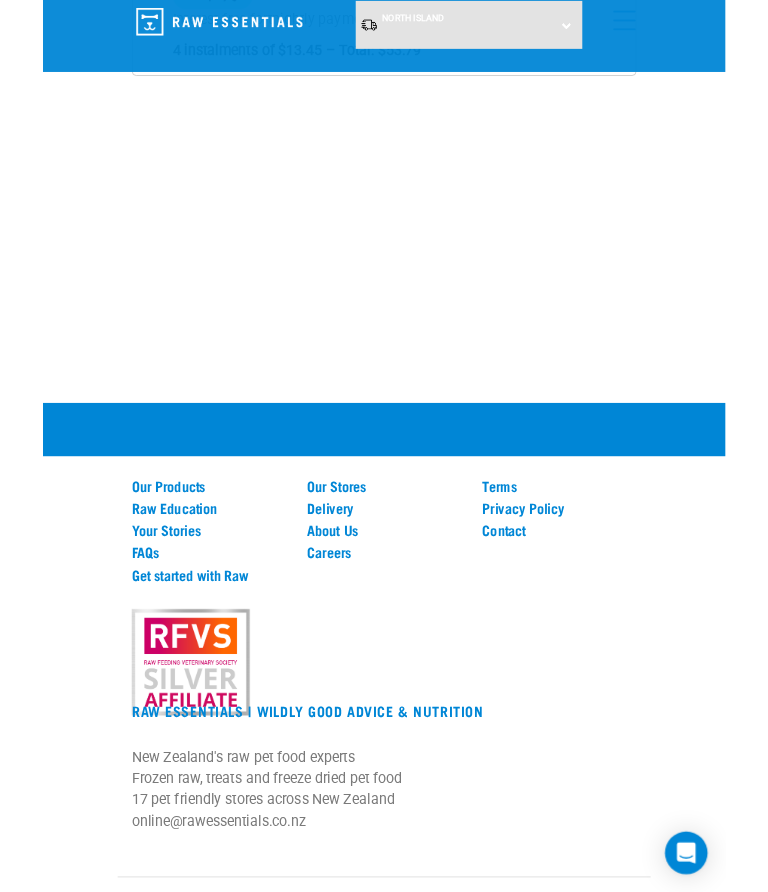 scroll, scrollTop: 0, scrollLeft: 0, axis: both 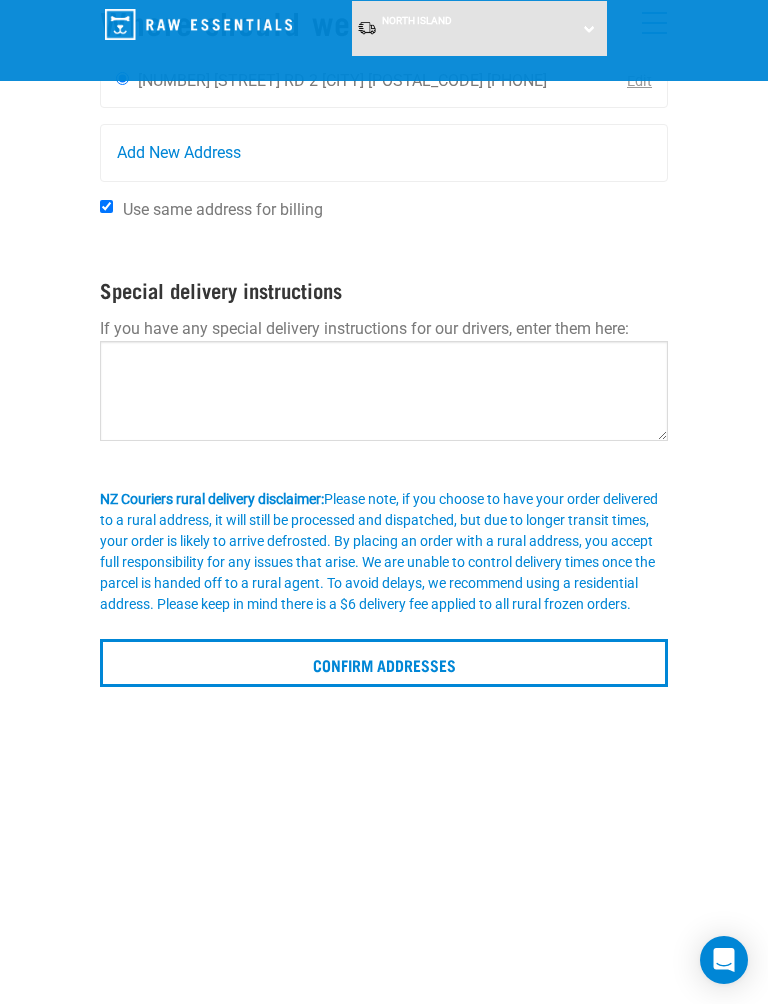 click on "Confirm addresses" at bounding box center (384, 663) 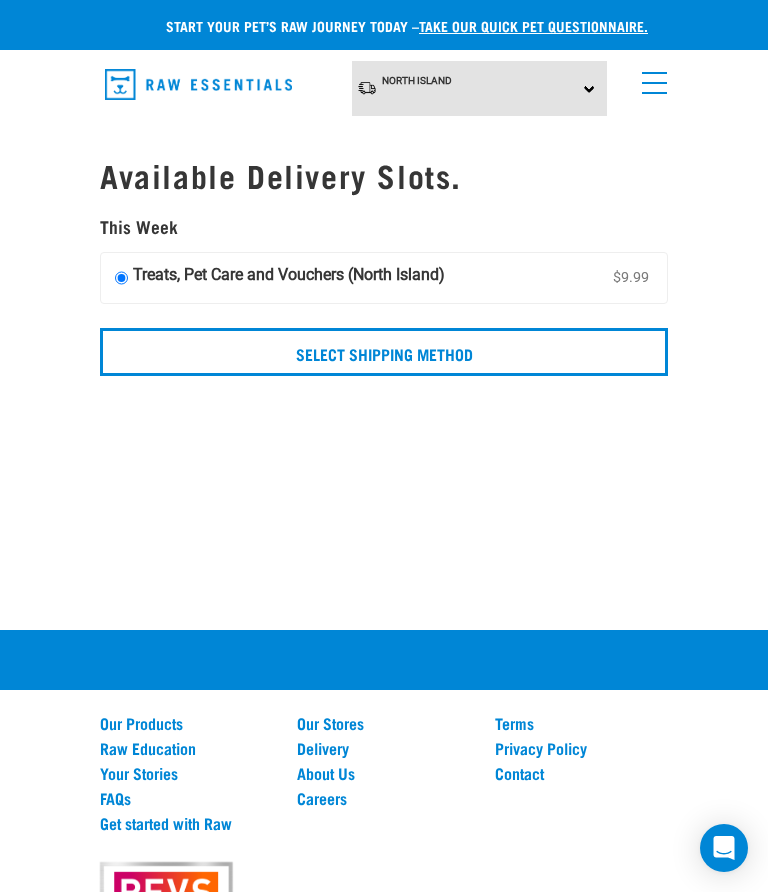 scroll, scrollTop: 0, scrollLeft: 0, axis: both 